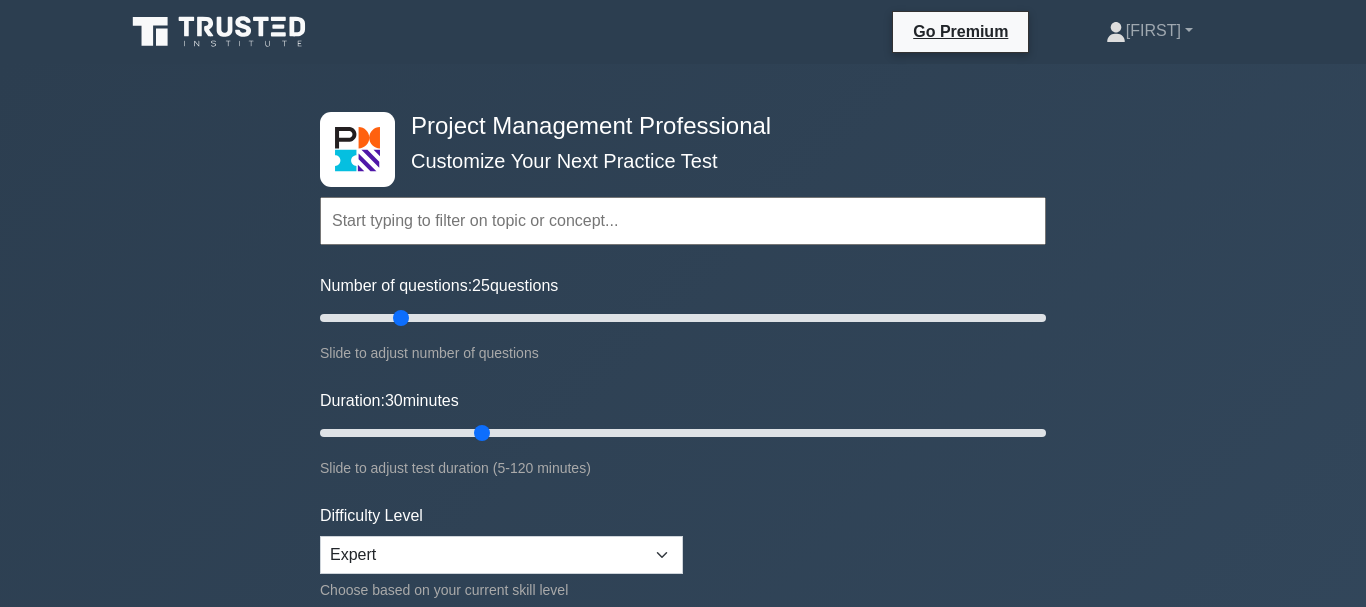 scroll, scrollTop: 153, scrollLeft: 0, axis: vertical 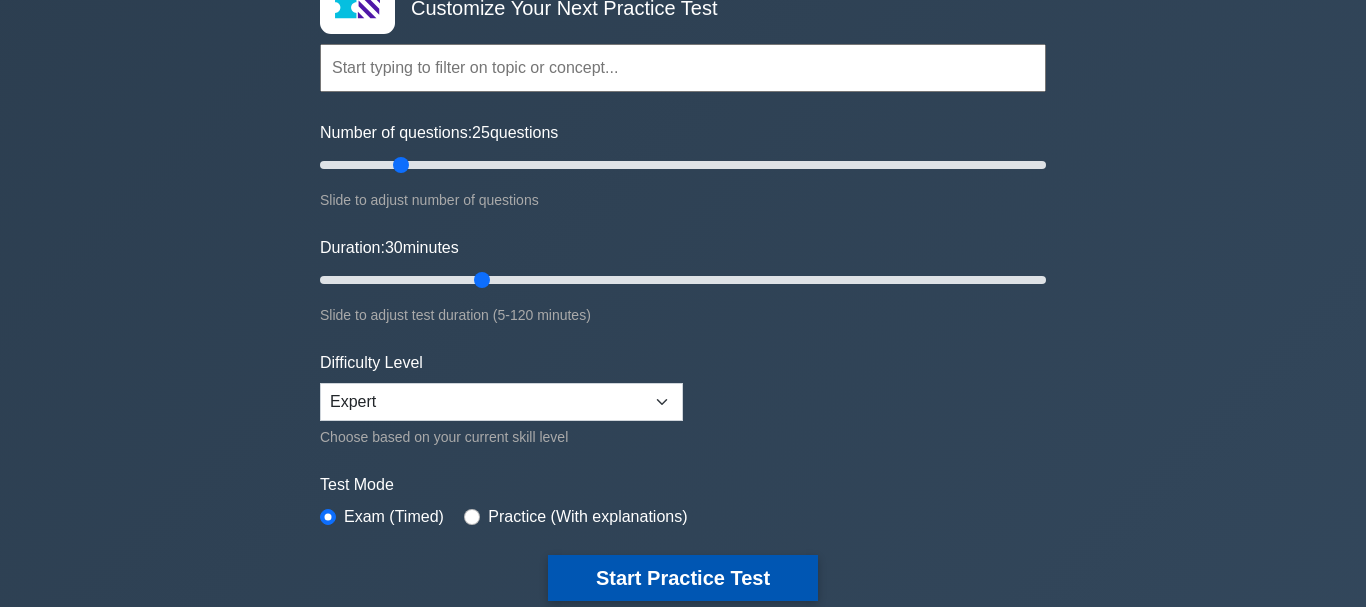 click on "Start Practice Test" at bounding box center (683, 578) 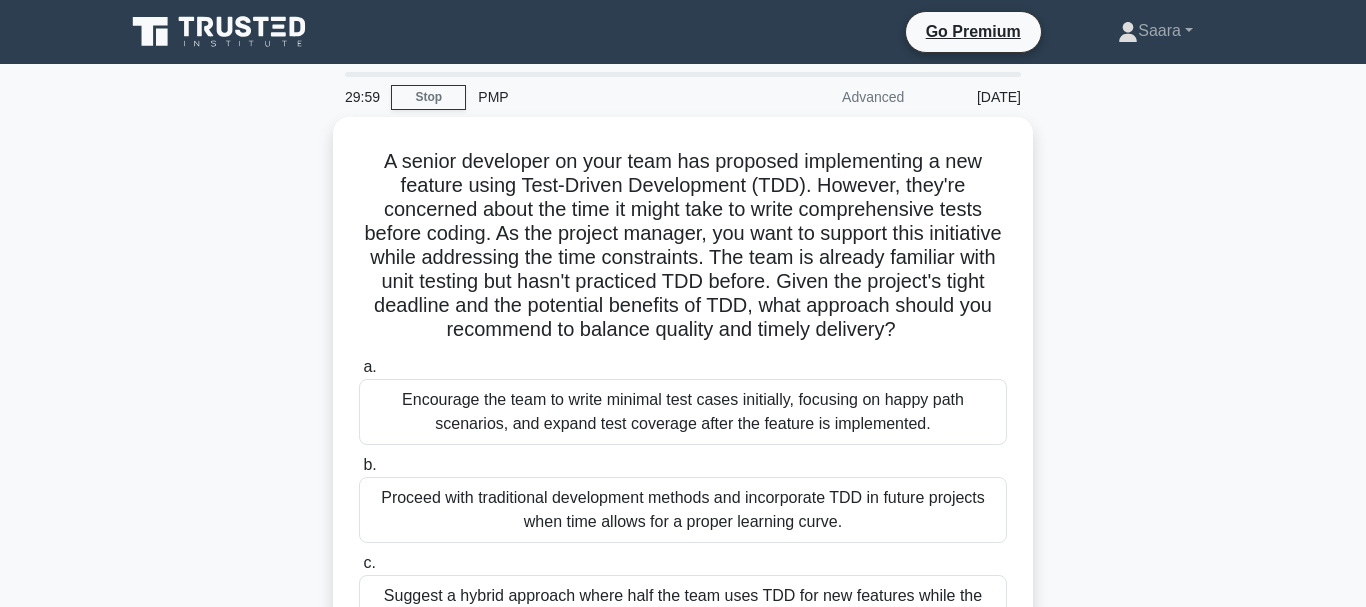 scroll, scrollTop: 0, scrollLeft: 0, axis: both 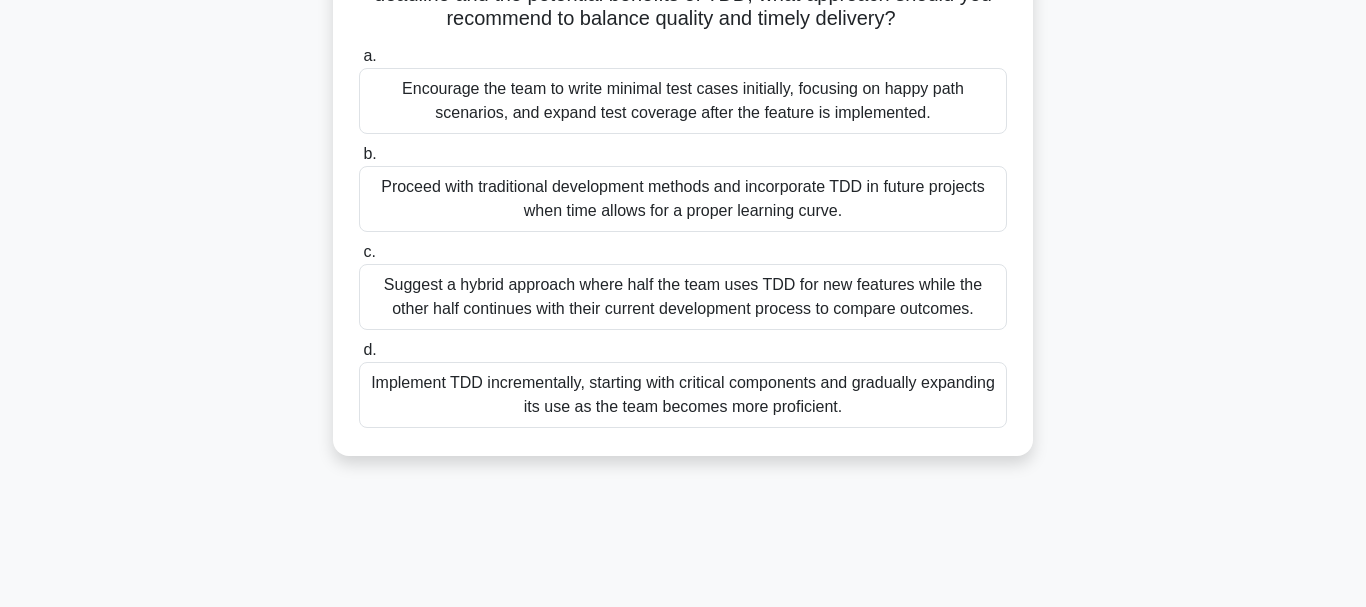 click on "Suggest a hybrid approach where half the team uses TDD for new features while the other half continues with their current development process to compare outcomes." at bounding box center (683, 297) 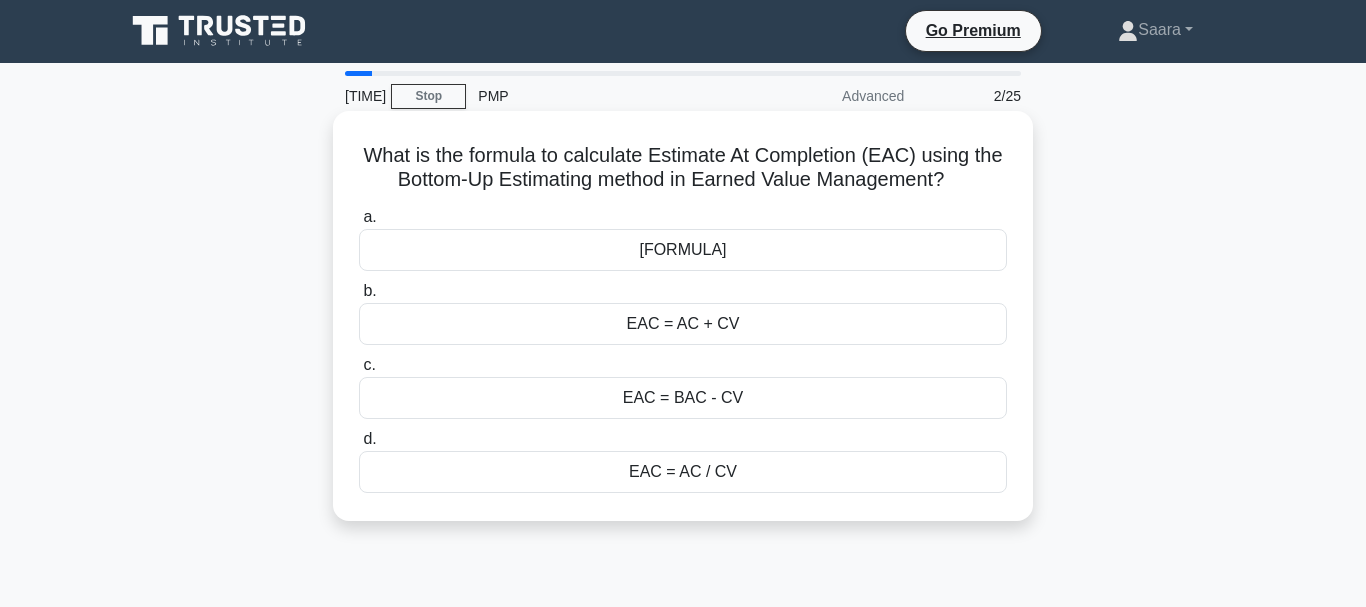 scroll, scrollTop: 0, scrollLeft: 0, axis: both 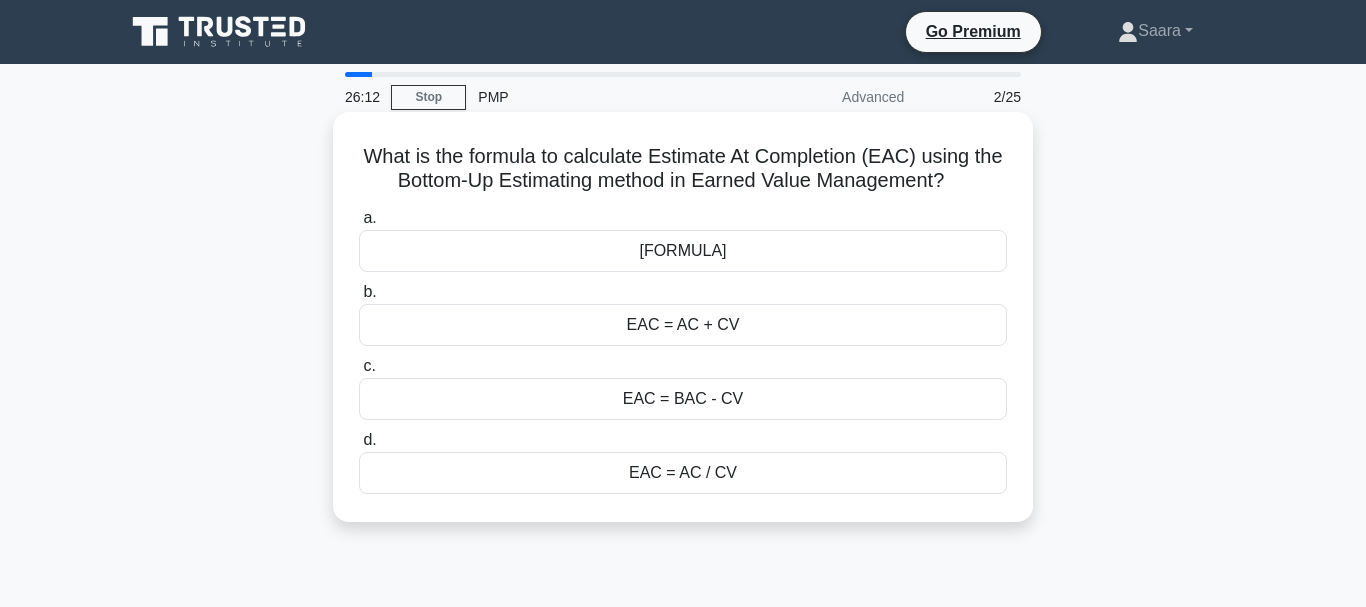 click on "EAC = AC + CV" at bounding box center [683, 325] 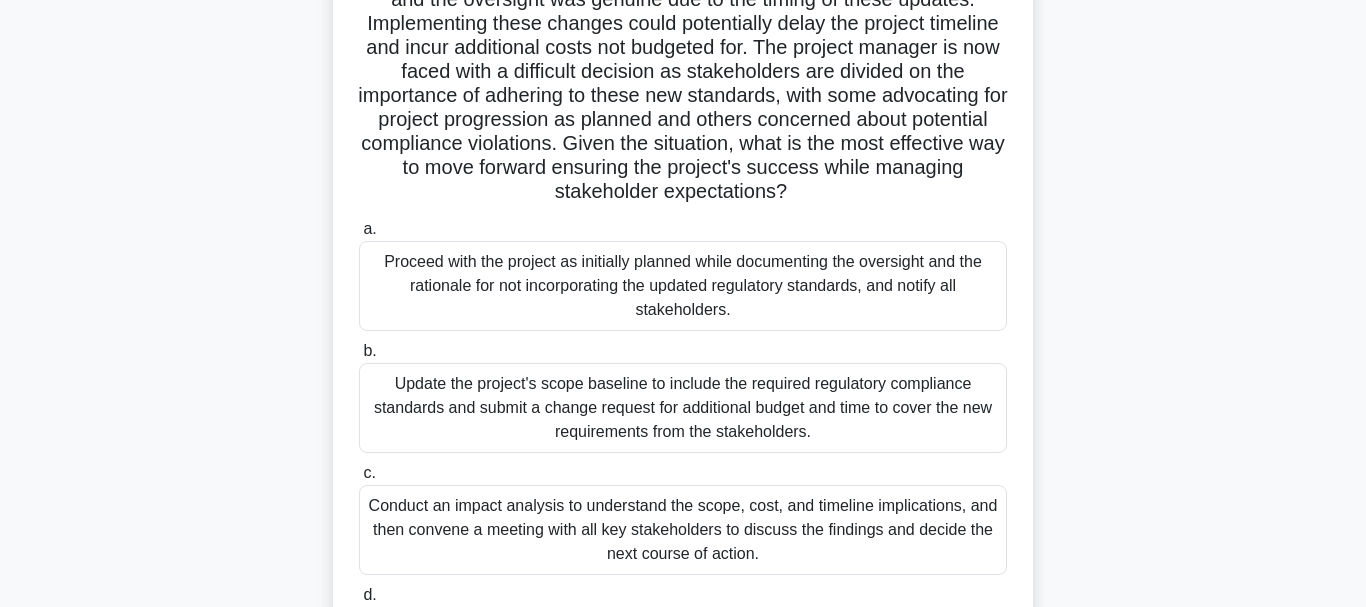 scroll, scrollTop: 357, scrollLeft: 0, axis: vertical 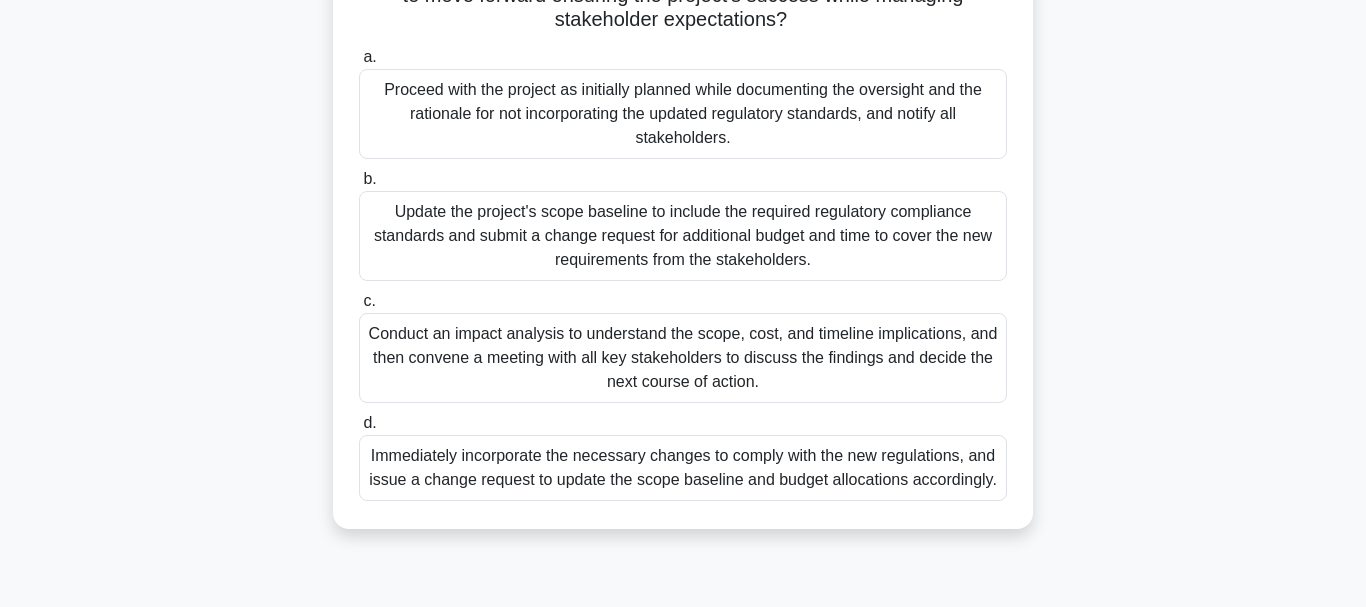 click on "Conduct an impact analysis to understand the scope, cost, and timeline implications, and then convene a meeting with all key stakeholders to discuss the findings and decide the next course of action." at bounding box center [683, 358] 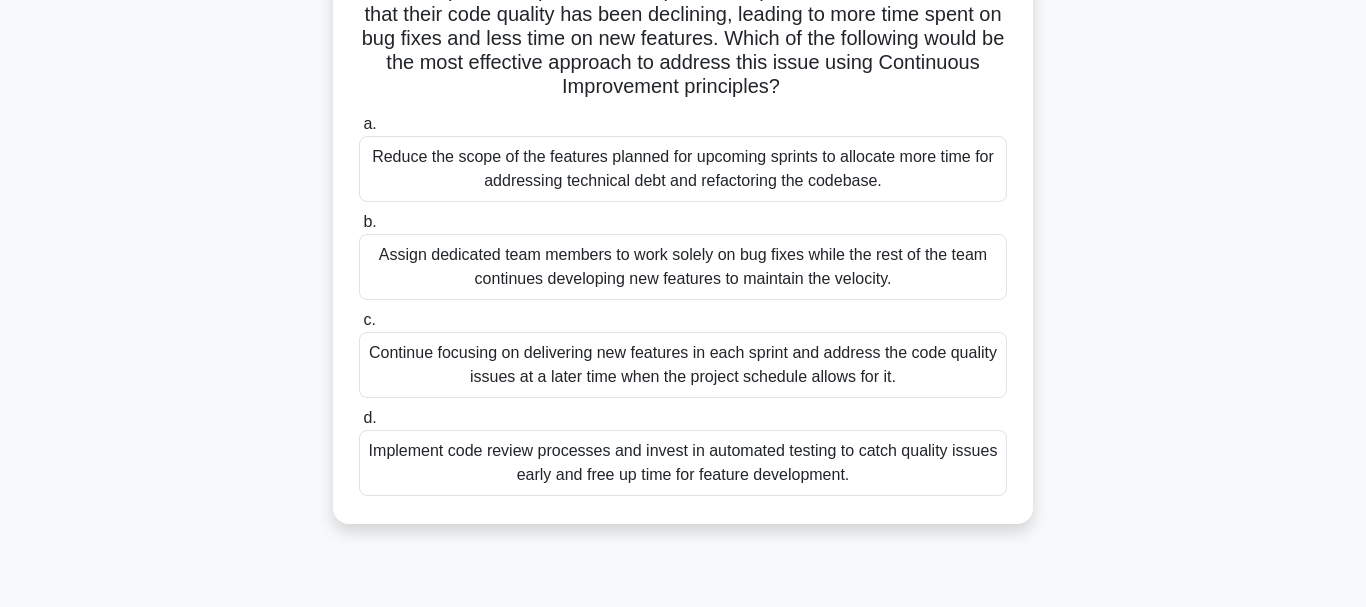 scroll, scrollTop: 204, scrollLeft: 0, axis: vertical 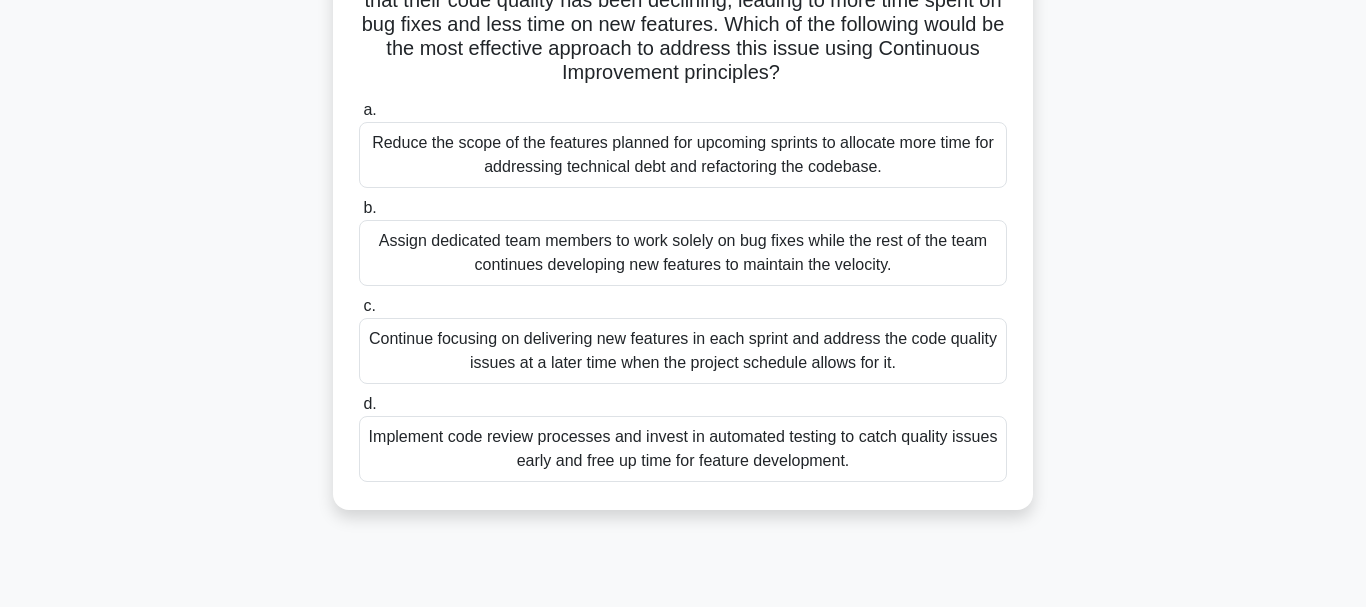 click on "Implement code review processes and invest in automated testing to catch quality issues early and free up time for feature development." at bounding box center (683, 449) 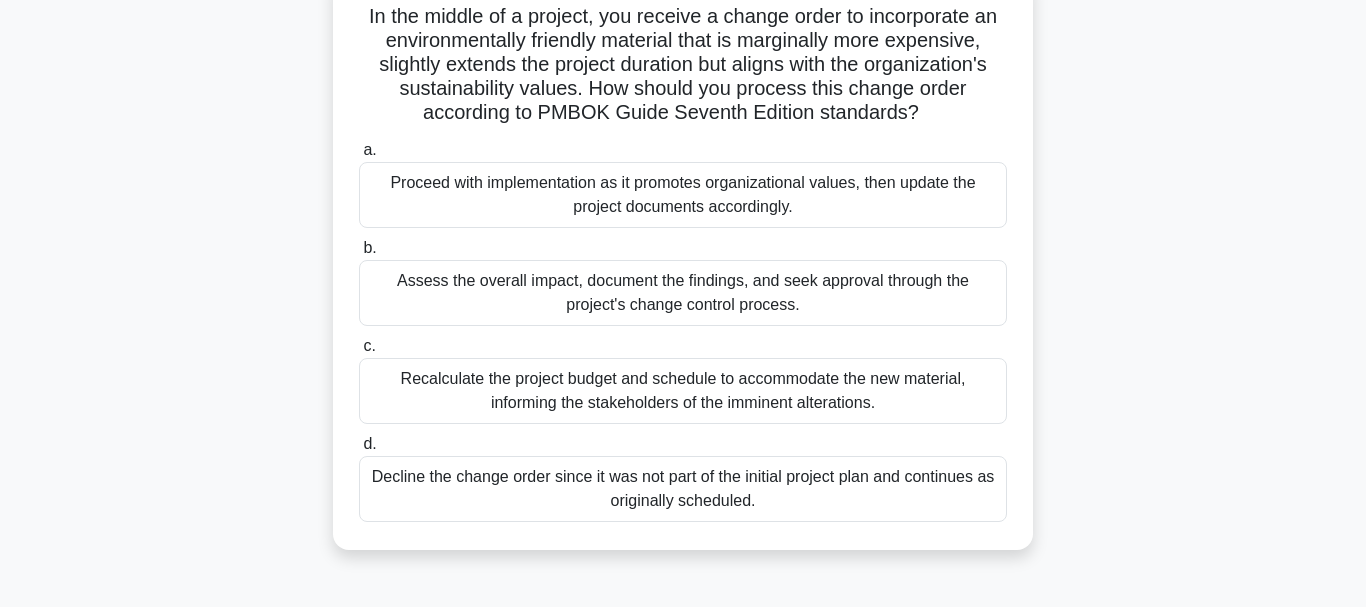 scroll, scrollTop: 204, scrollLeft: 0, axis: vertical 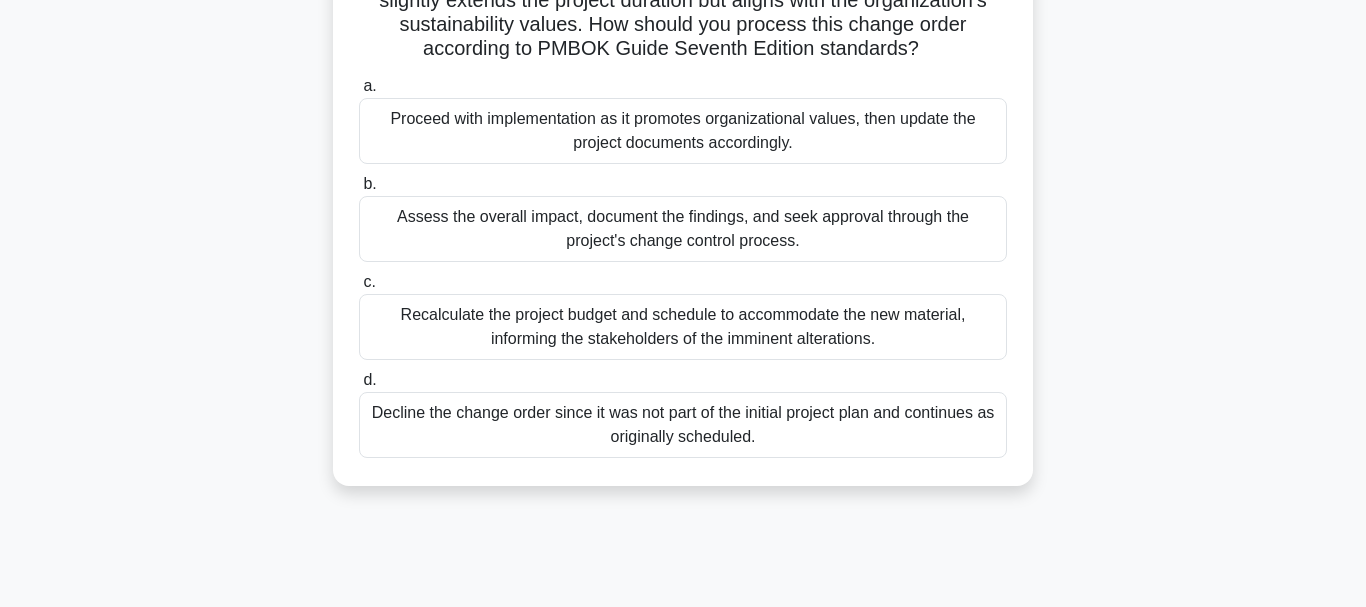 click on "Assess the overall impact, document the findings, and seek approval through the project's change control process." at bounding box center [683, 229] 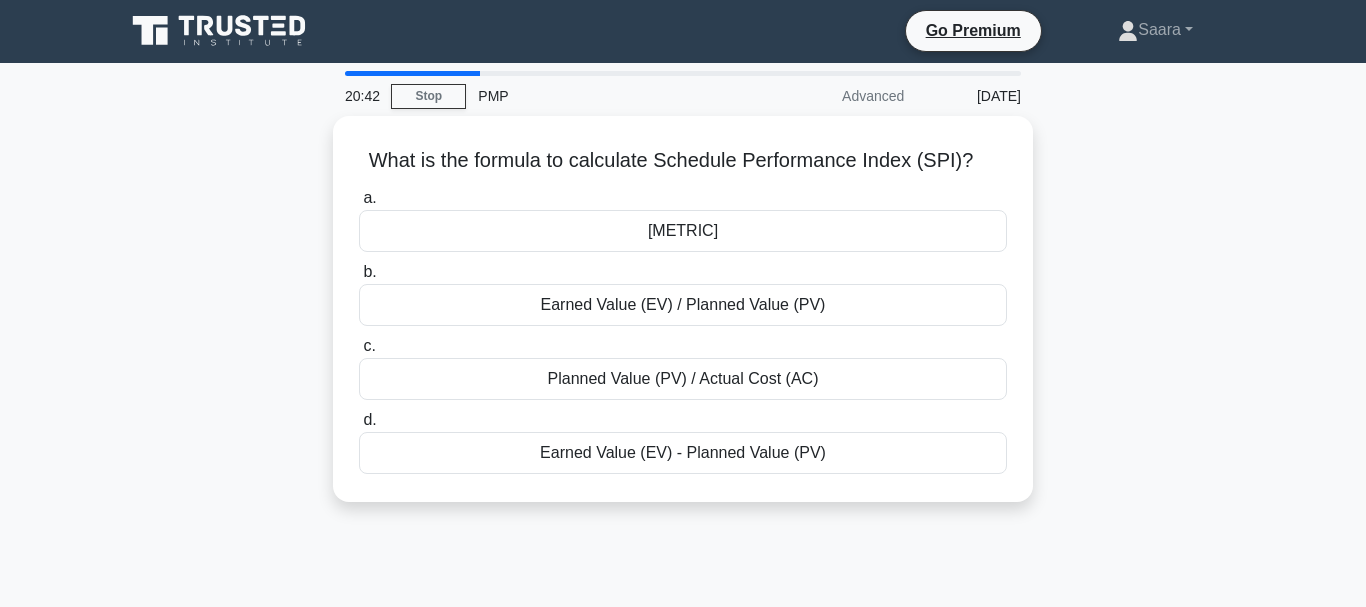 scroll, scrollTop: 0, scrollLeft: 0, axis: both 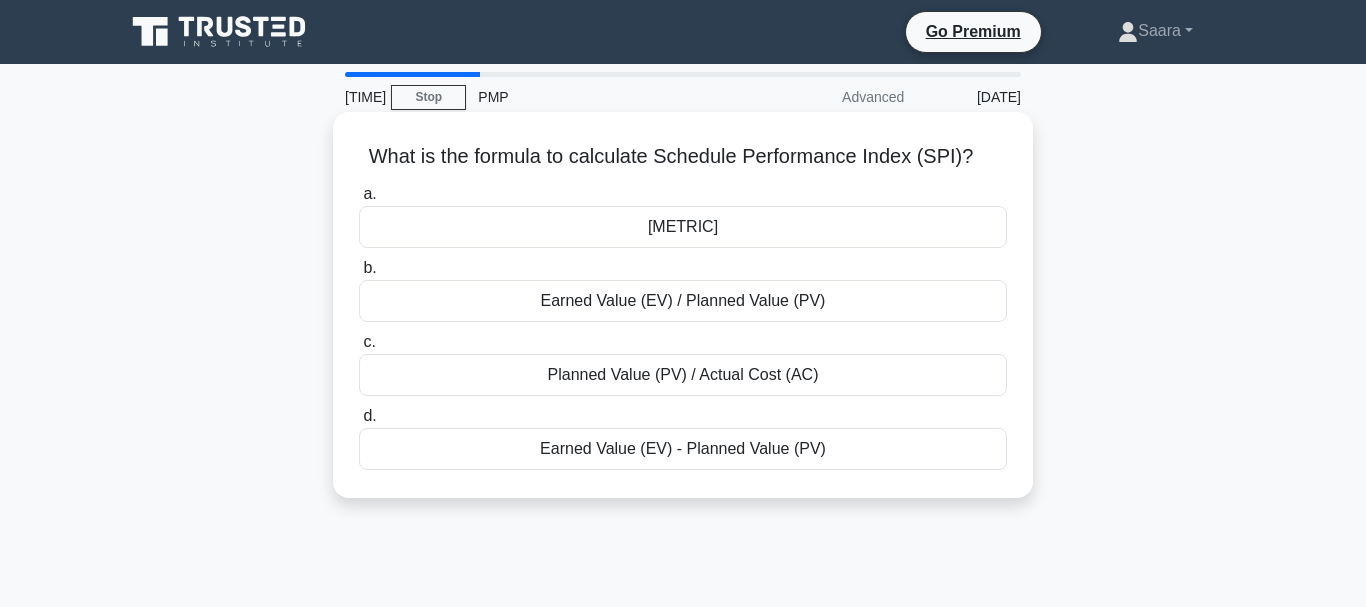 click on "Earned Value (EV) / Planned Value (PV)" at bounding box center [683, 301] 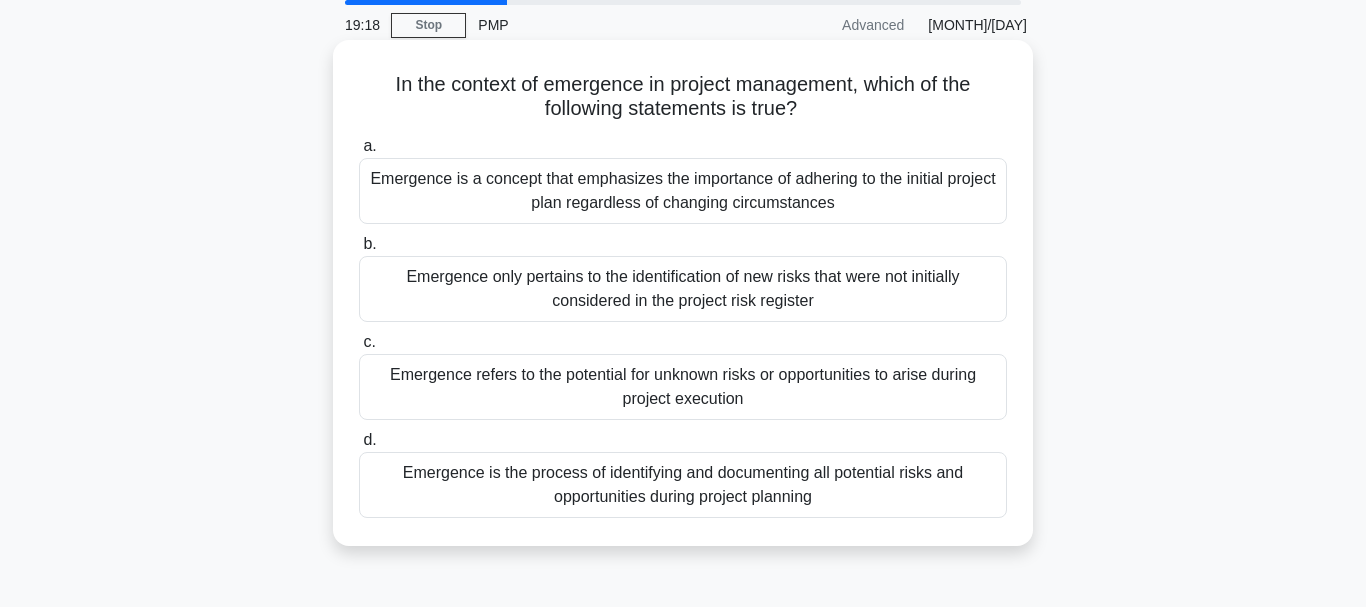 scroll, scrollTop: 102, scrollLeft: 0, axis: vertical 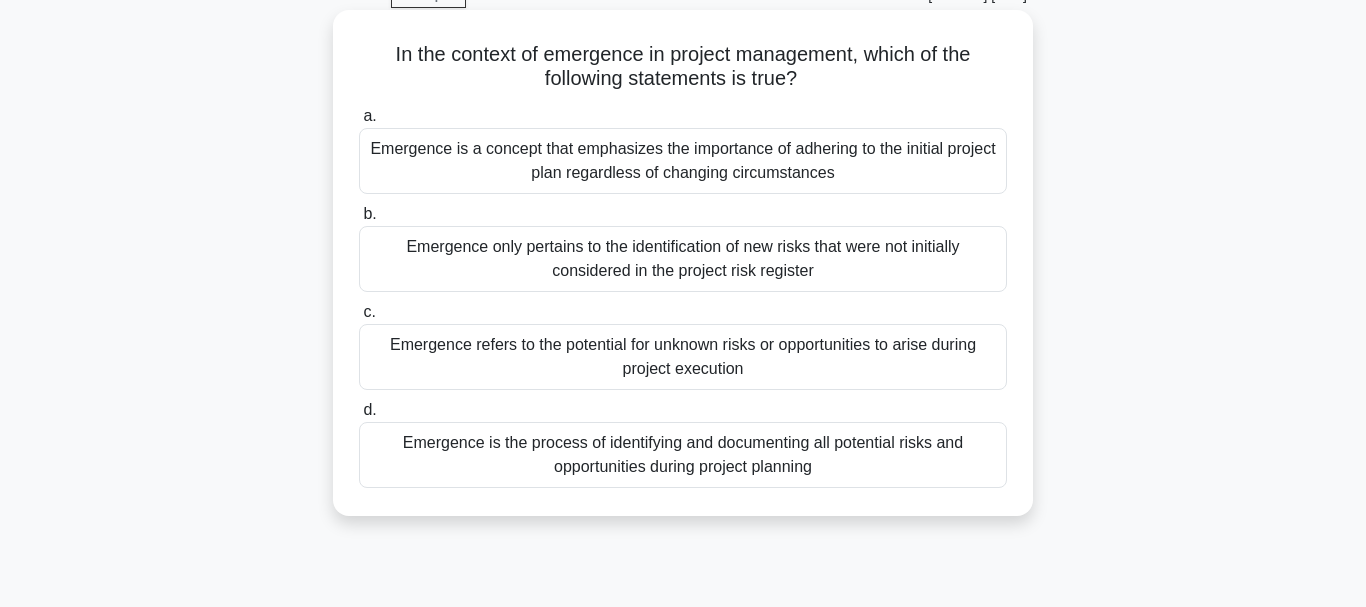 click on "Emergence only pertains to the identification of new risks that were not initially considered in the project risk register" at bounding box center (683, 259) 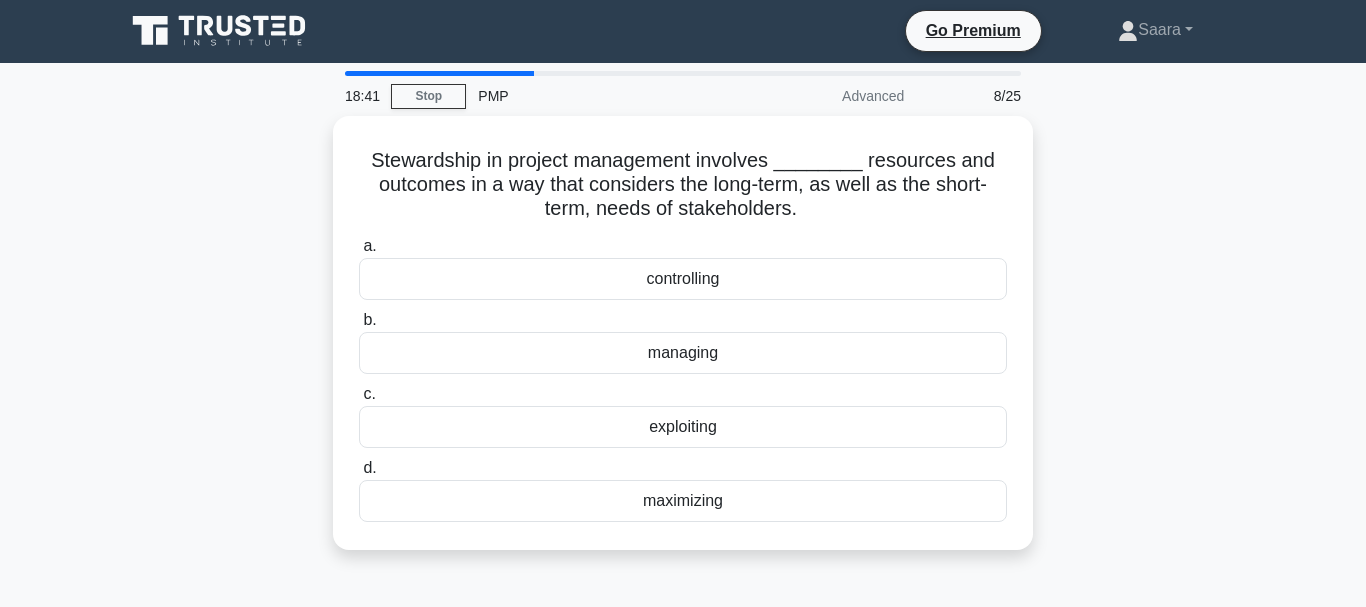 scroll, scrollTop: 0, scrollLeft: 0, axis: both 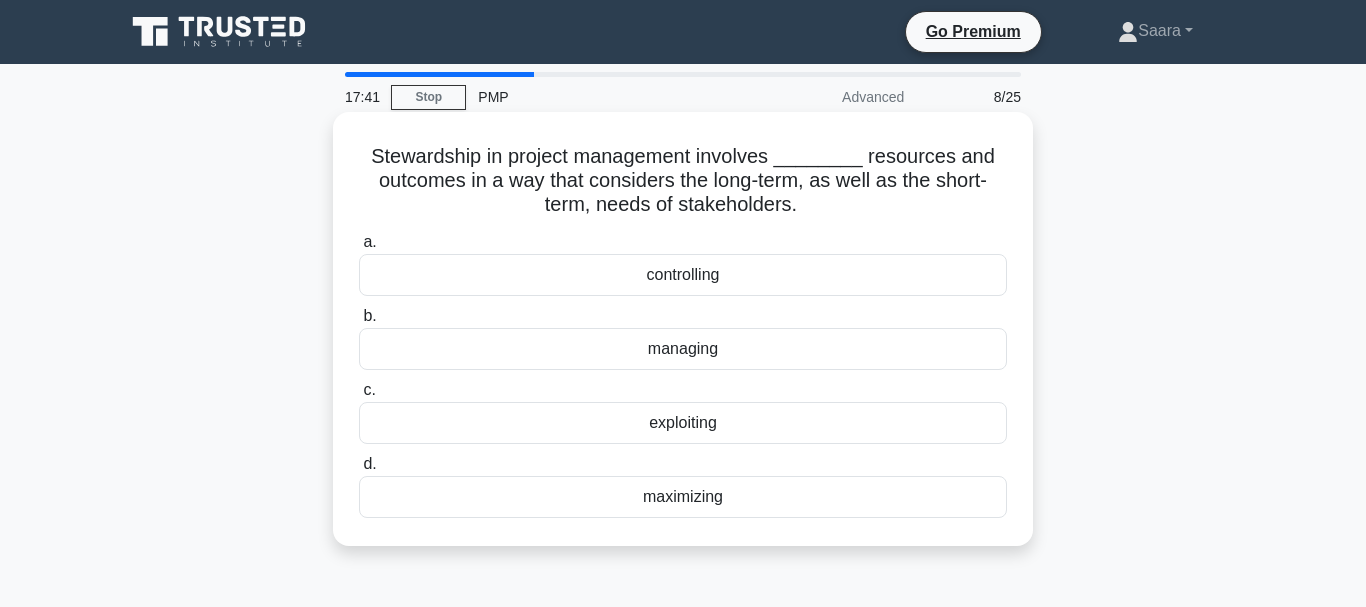 click on "managing" at bounding box center [683, 349] 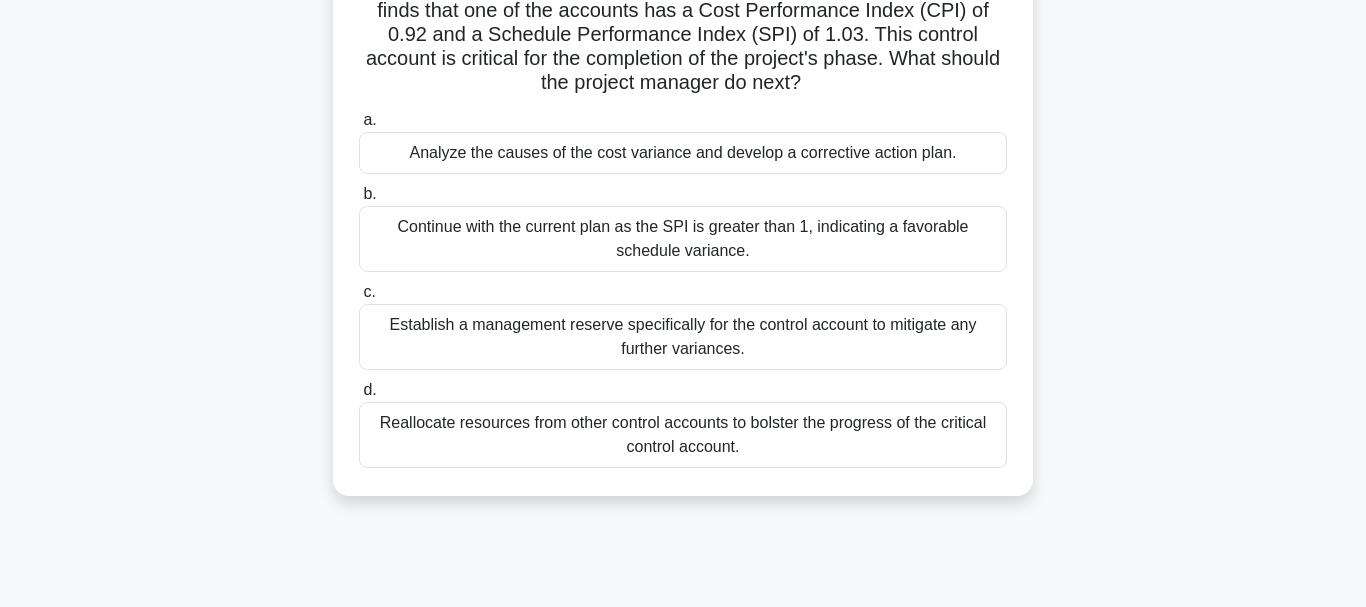 scroll, scrollTop: 204, scrollLeft: 0, axis: vertical 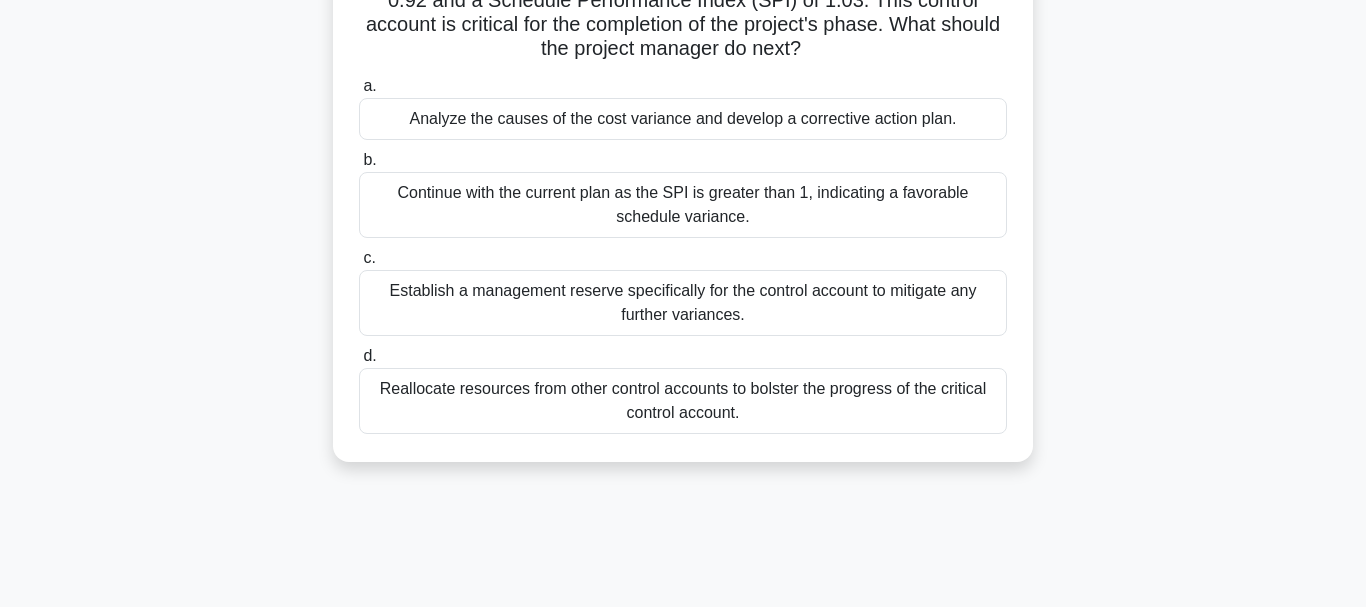 click on "Continue with the current plan as the SPI is greater than 1, indicating a favorable schedule variance." at bounding box center (683, 205) 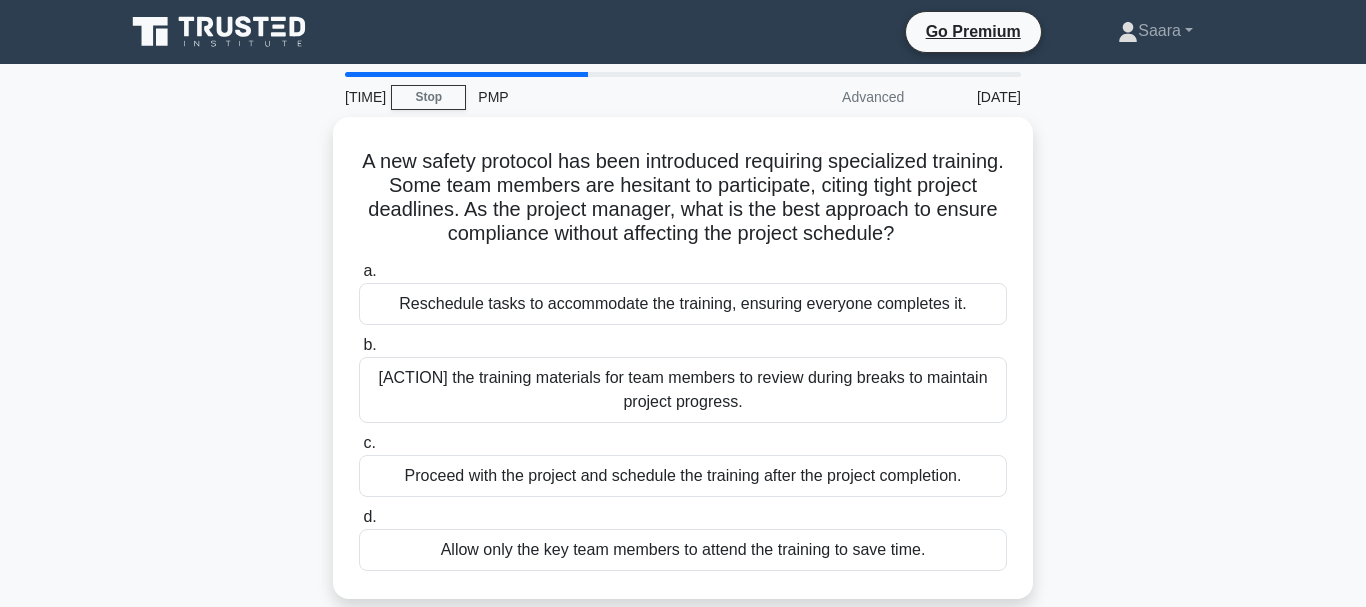 scroll, scrollTop: 102, scrollLeft: 0, axis: vertical 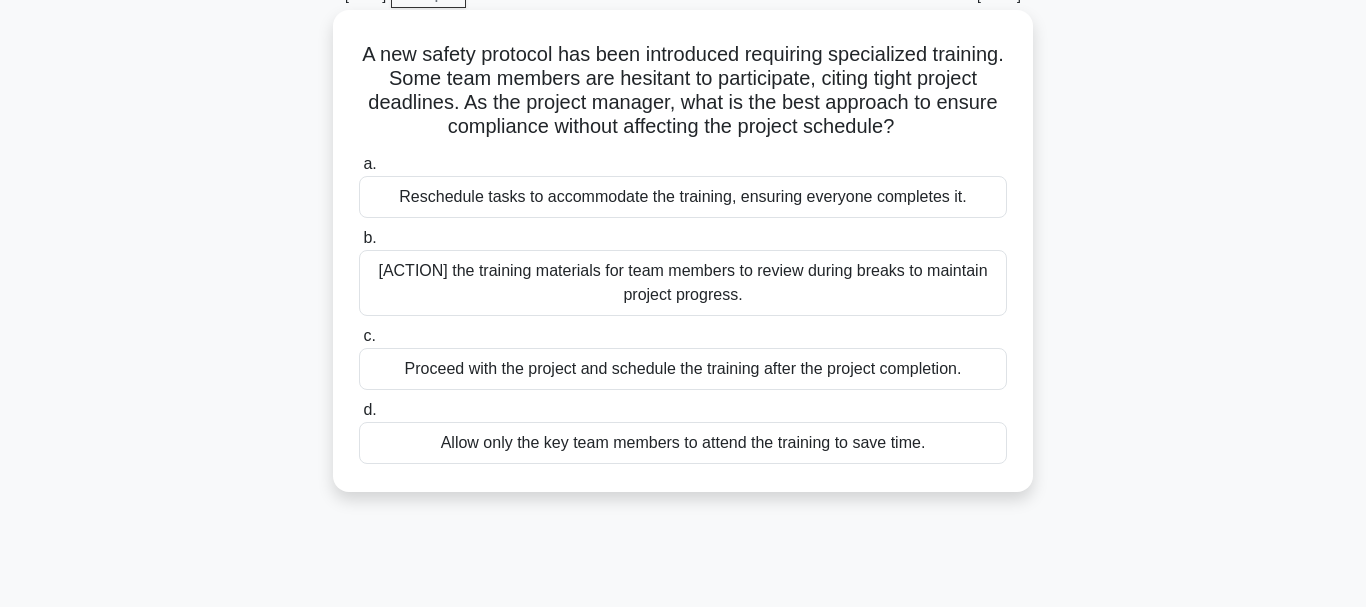 click on "Reschedule tasks to accommodate the training, ensuring everyone completes it." at bounding box center [683, 197] 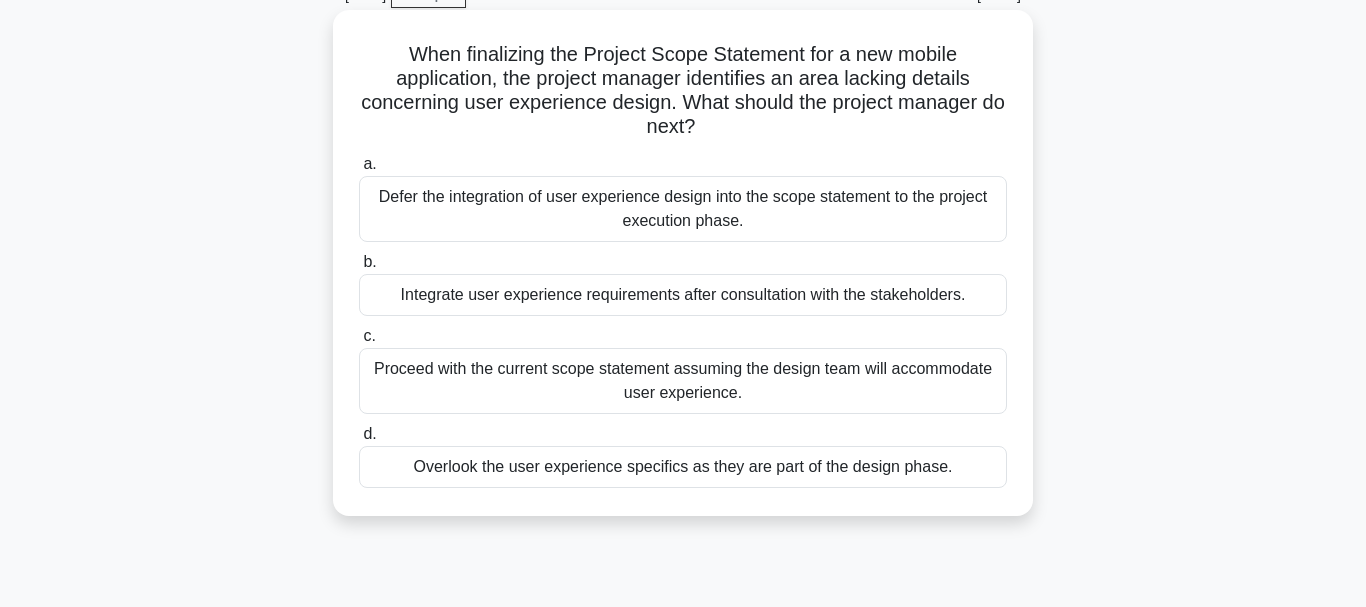 scroll, scrollTop: 0, scrollLeft: 0, axis: both 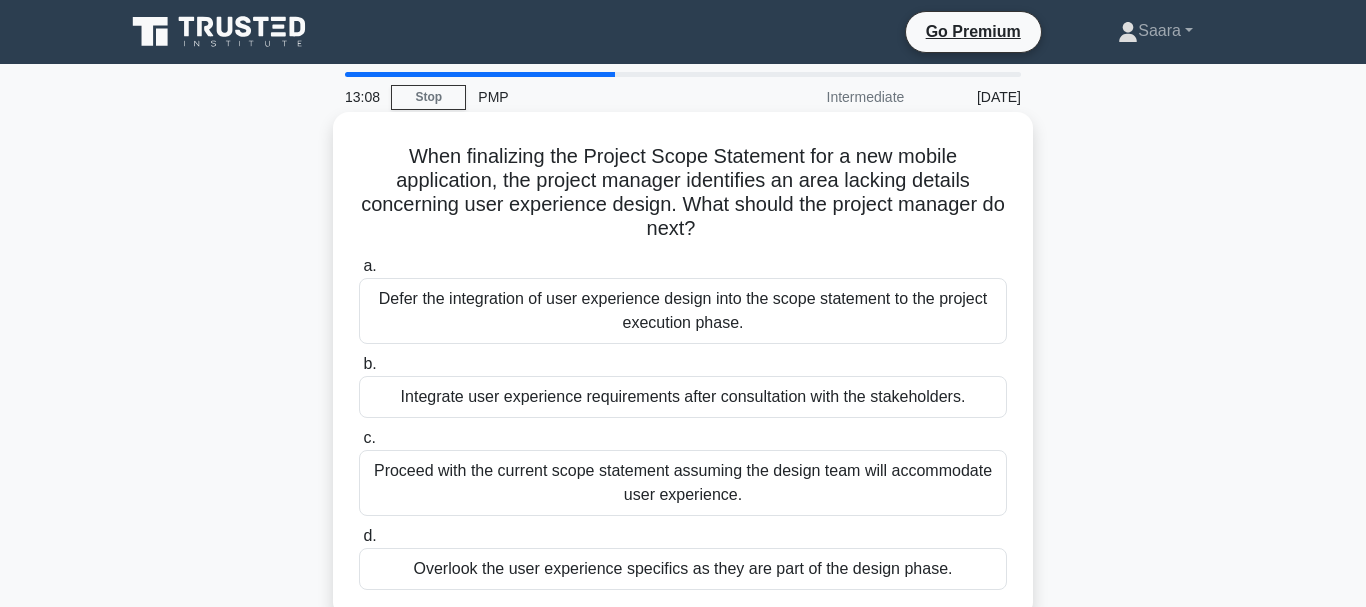 click on "Integrate user experience requirements after consultation with the stakeholders." at bounding box center [683, 397] 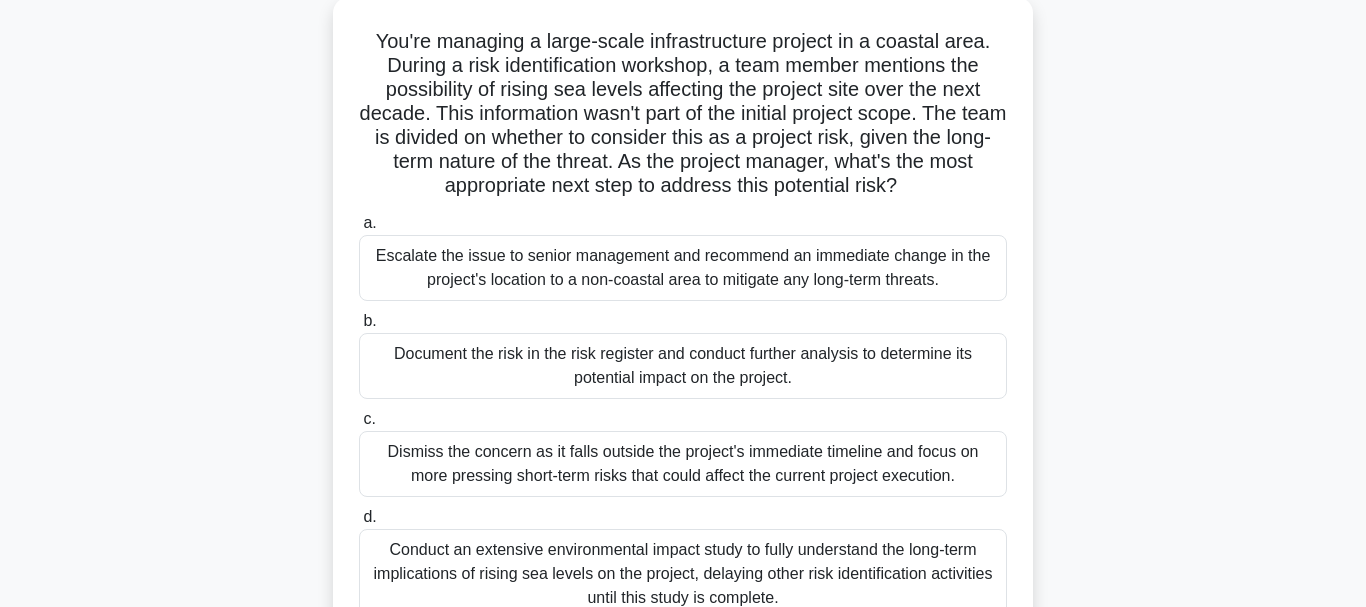scroll, scrollTop: 204, scrollLeft: 0, axis: vertical 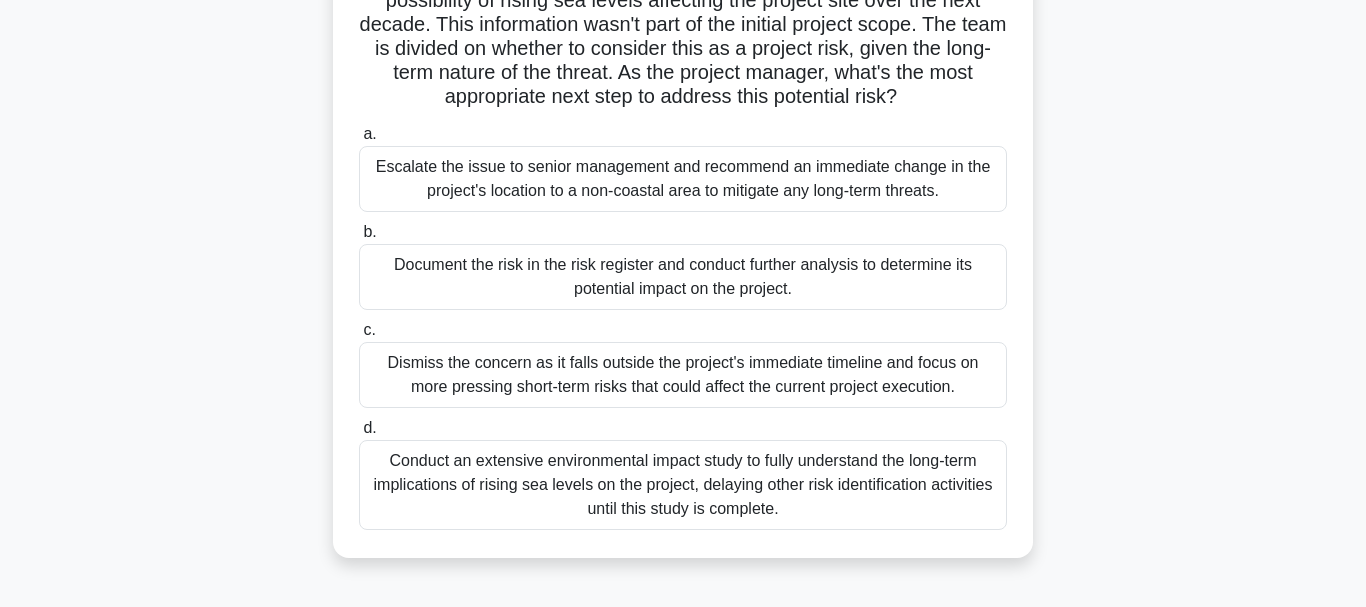 click on "Document the risk in the risk register and conduct further analysis to determine its potential impact on the project." at bounding box center [683, 277] 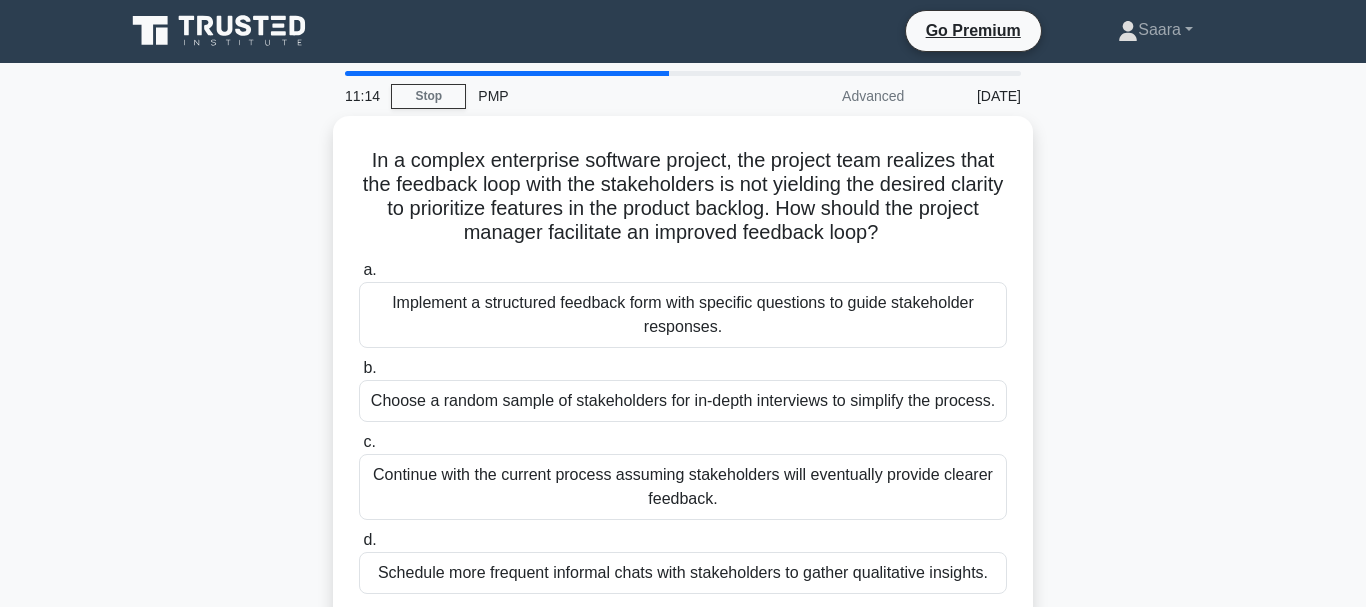 scroll, scrollTop: 0, scrollLeft: 0, axis: both 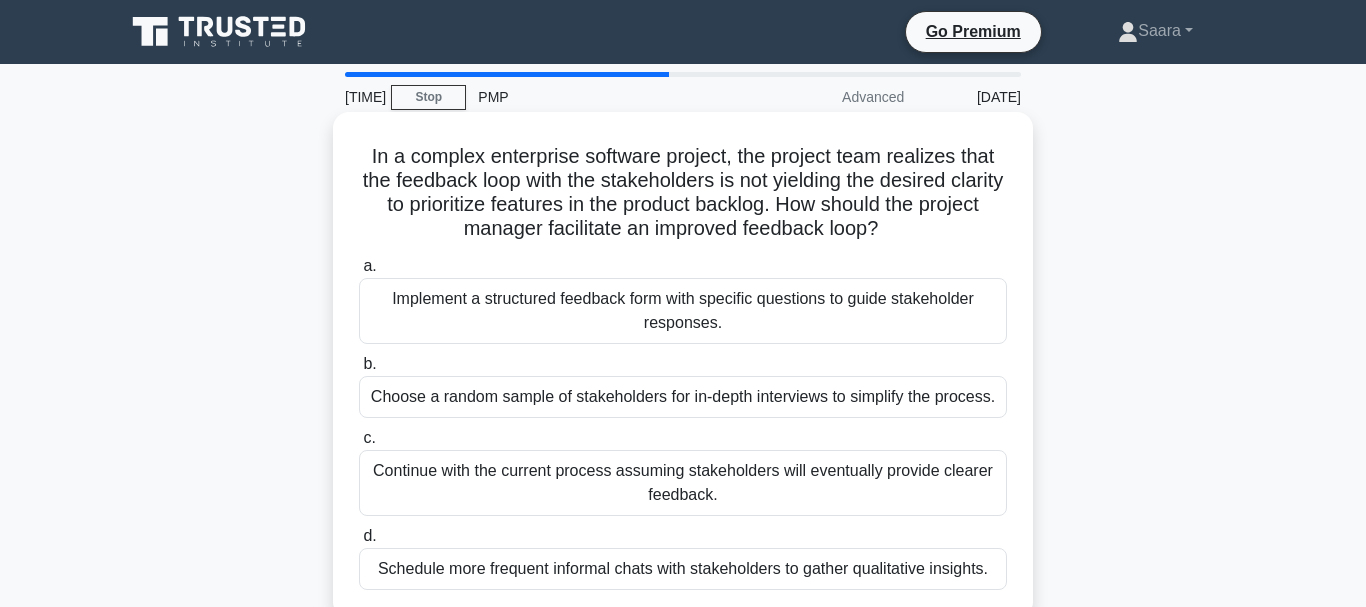 click on "Implement a structured feedback form with specific questions to guide stakeholder responses." at bounding box center (683, 311) 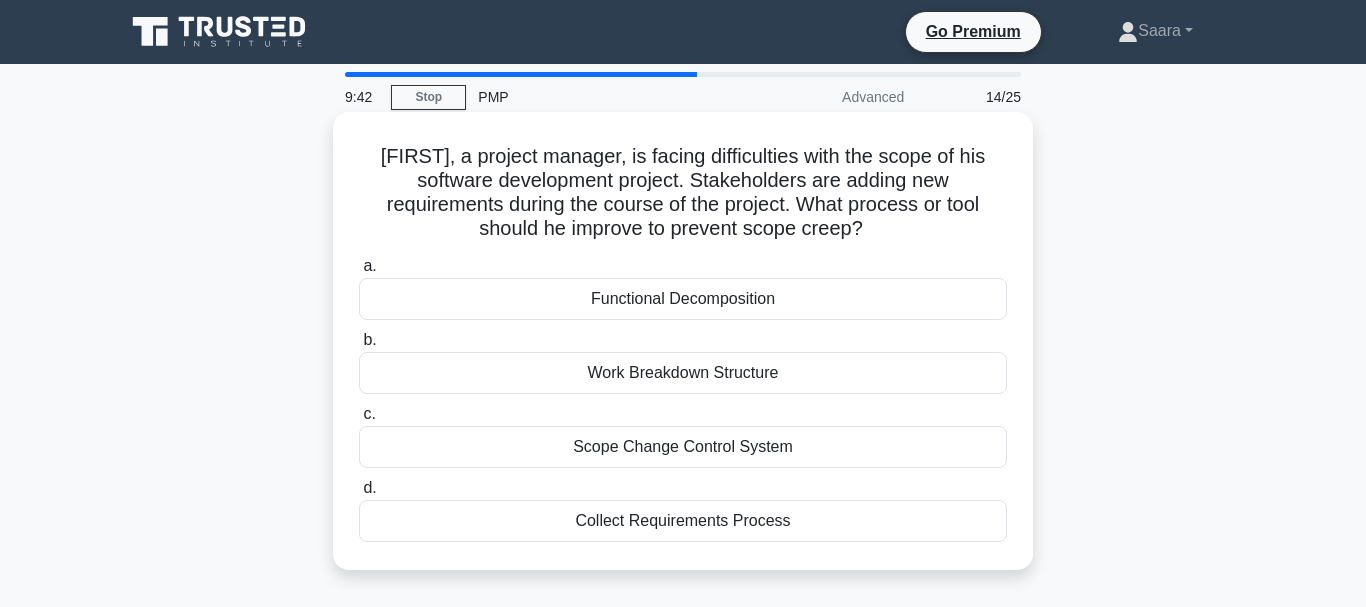 click on "Scope Change Control System" at bounding box center [683, 447] 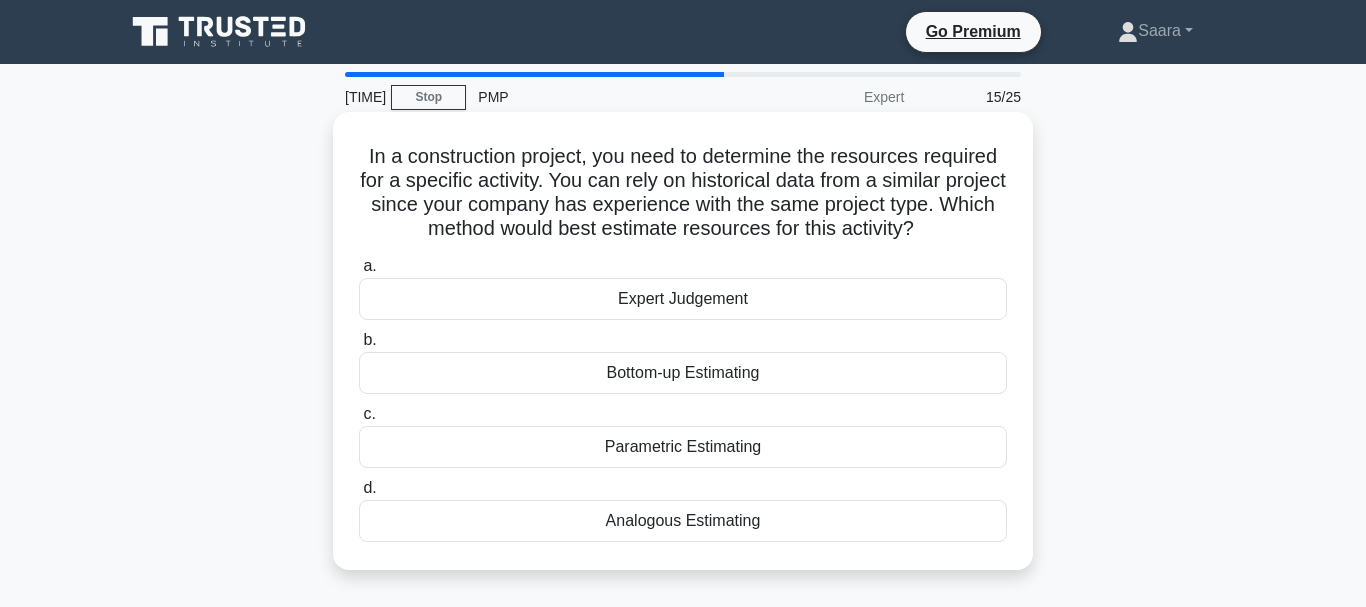 click on "Analogous Estimating" at bounding box center [683, 521] 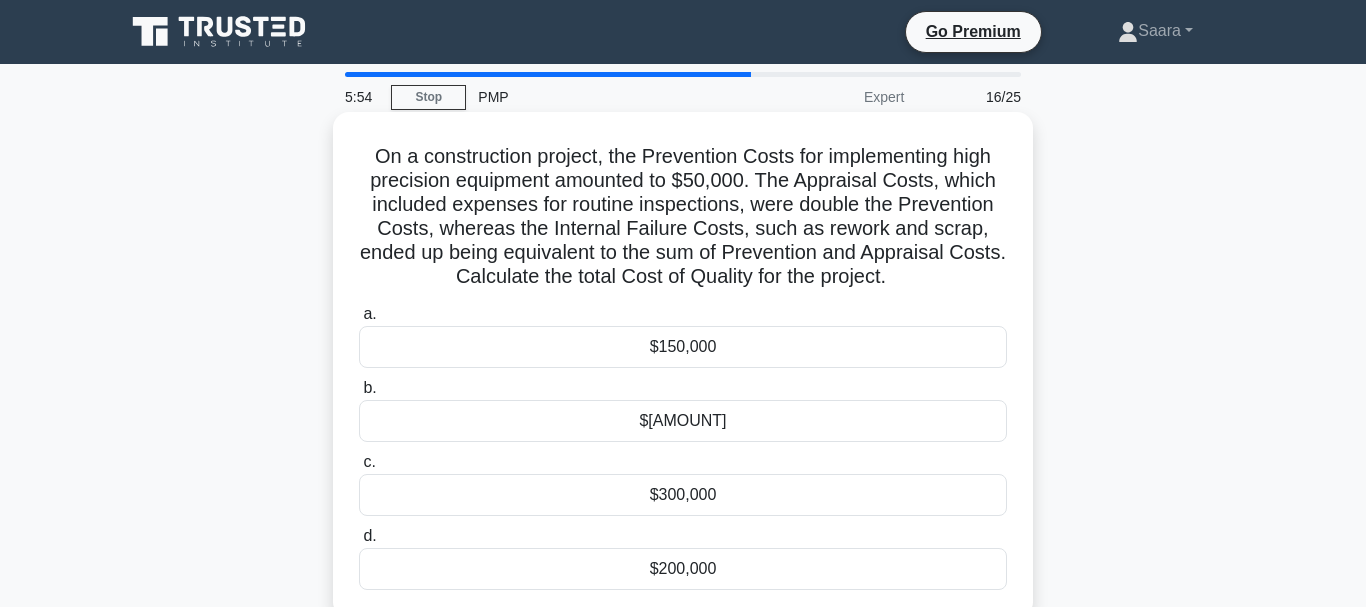 click on "$[AMOUNT]" at bounding box center [683, 421] 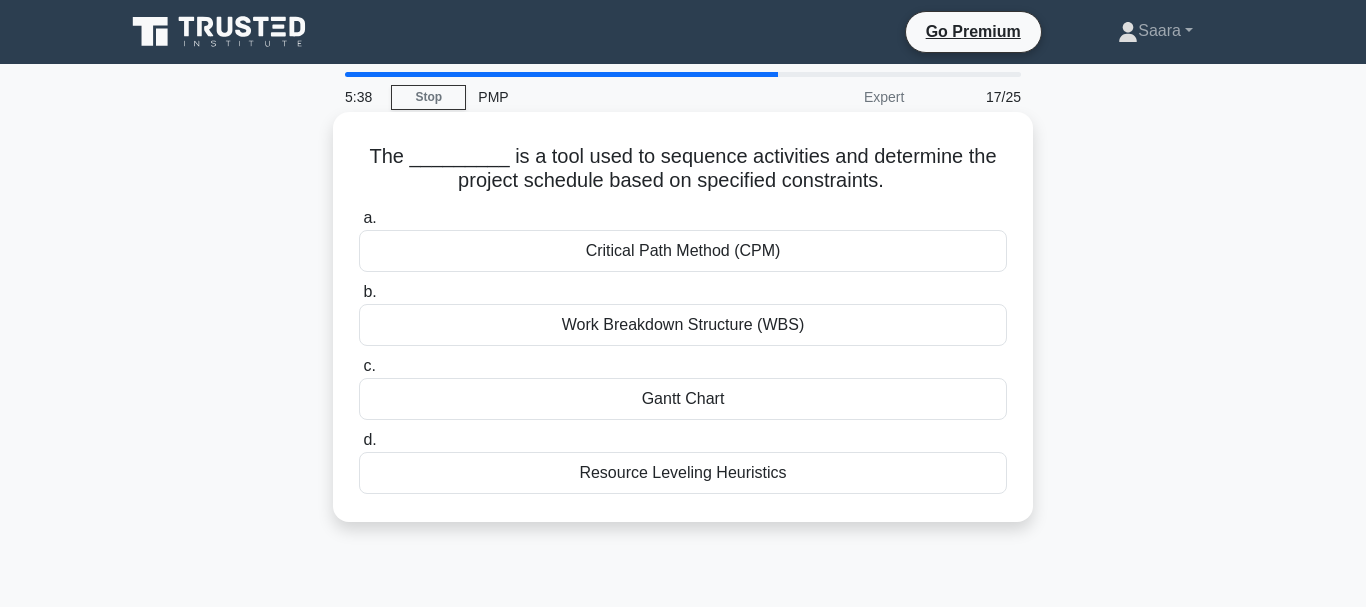 click on "Gantt Chart" at bounding box center [683, 399] 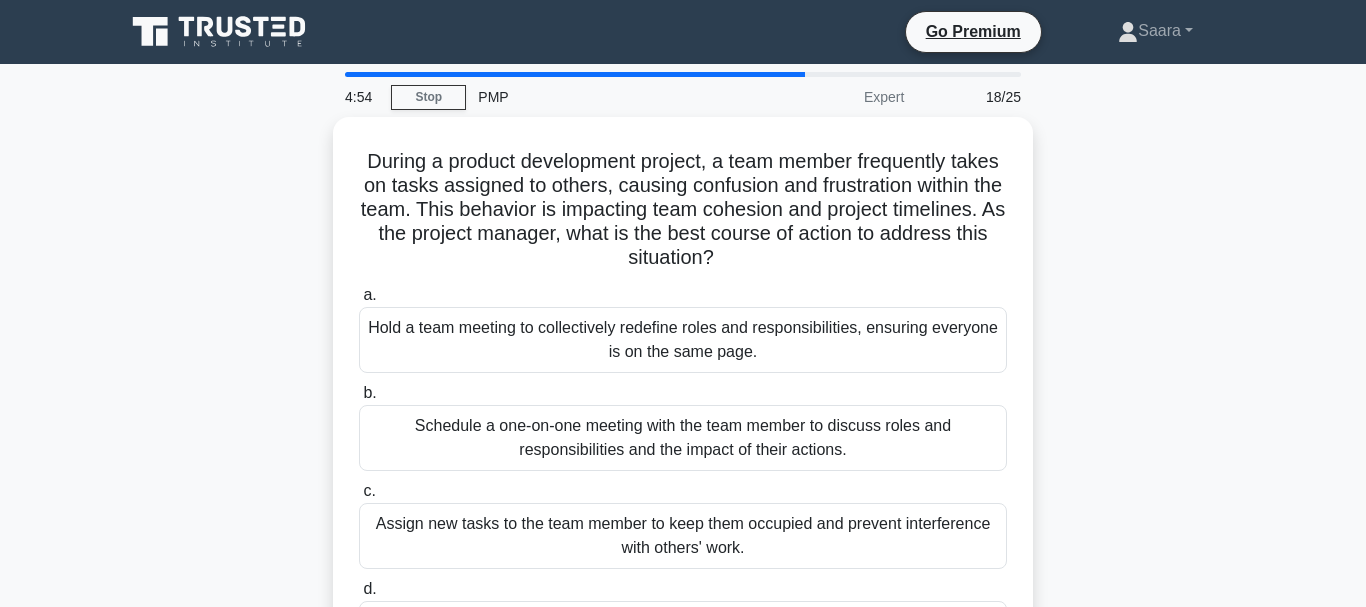 scroll, scrollTop: 204, scrollLeft: 0, axis: vertical 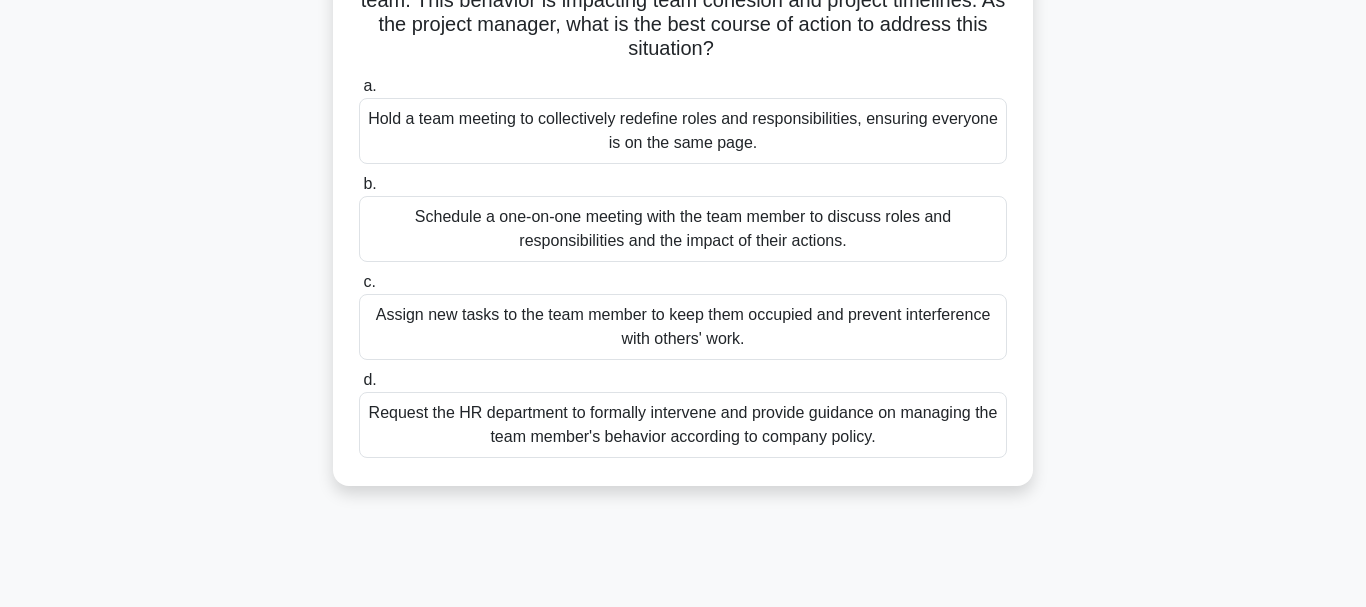 click on "Hold a team meeting to collectively redefine roles and responsibilities, ensuring everyone is on the same page." at bounding box center (683, 131) 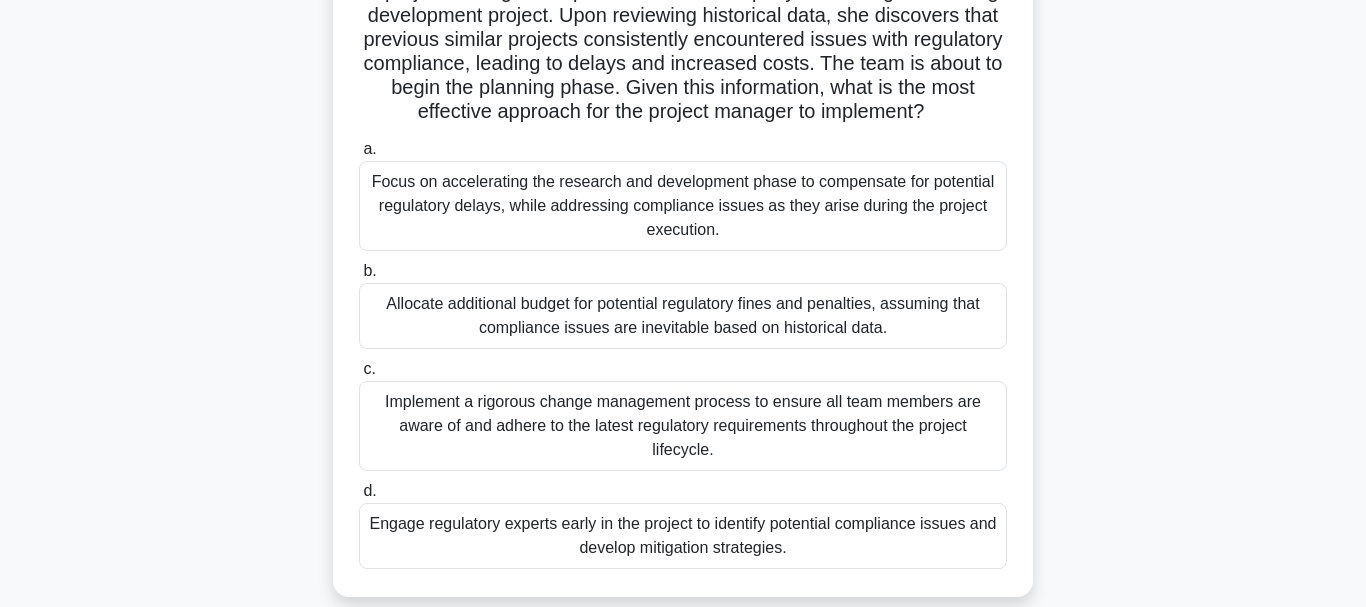 scroll, scrollTop: 204, scrollLeft: 0, axis: vertical 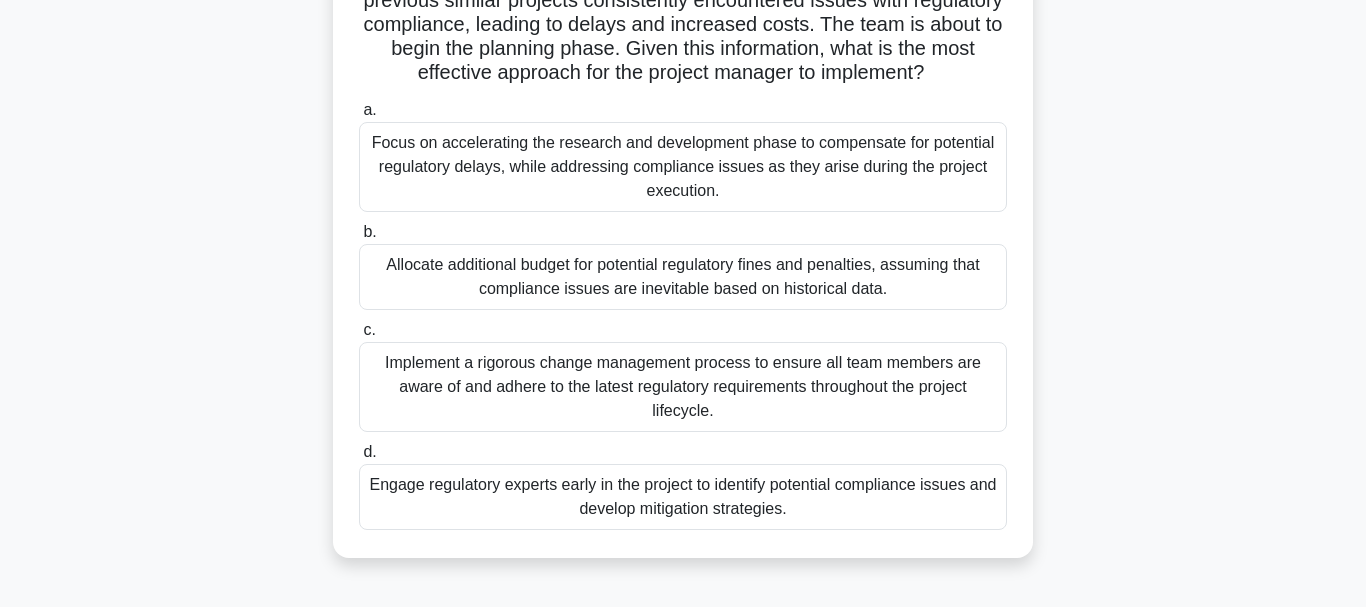 click on "Engage regulatory experts early in the project to identify potential compliance issues and develop mitigation strategies." at bounding box center [683, 497] 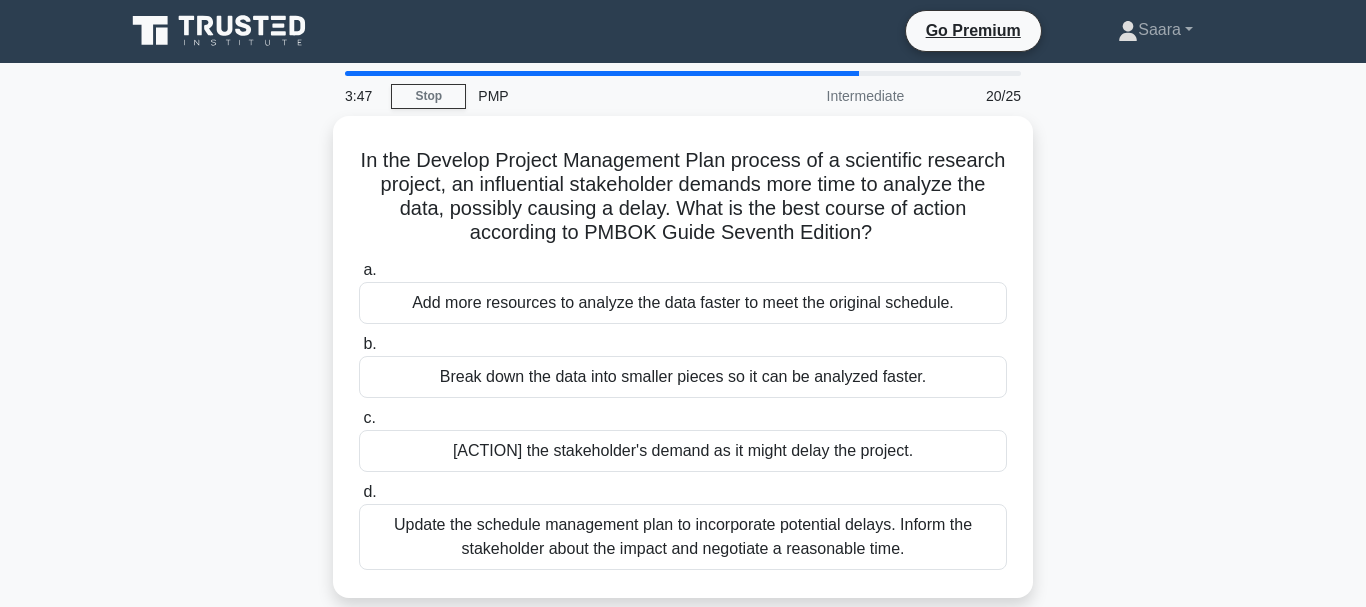 scroll, scrollTop: 0, scrollLeft: 0, axis: both 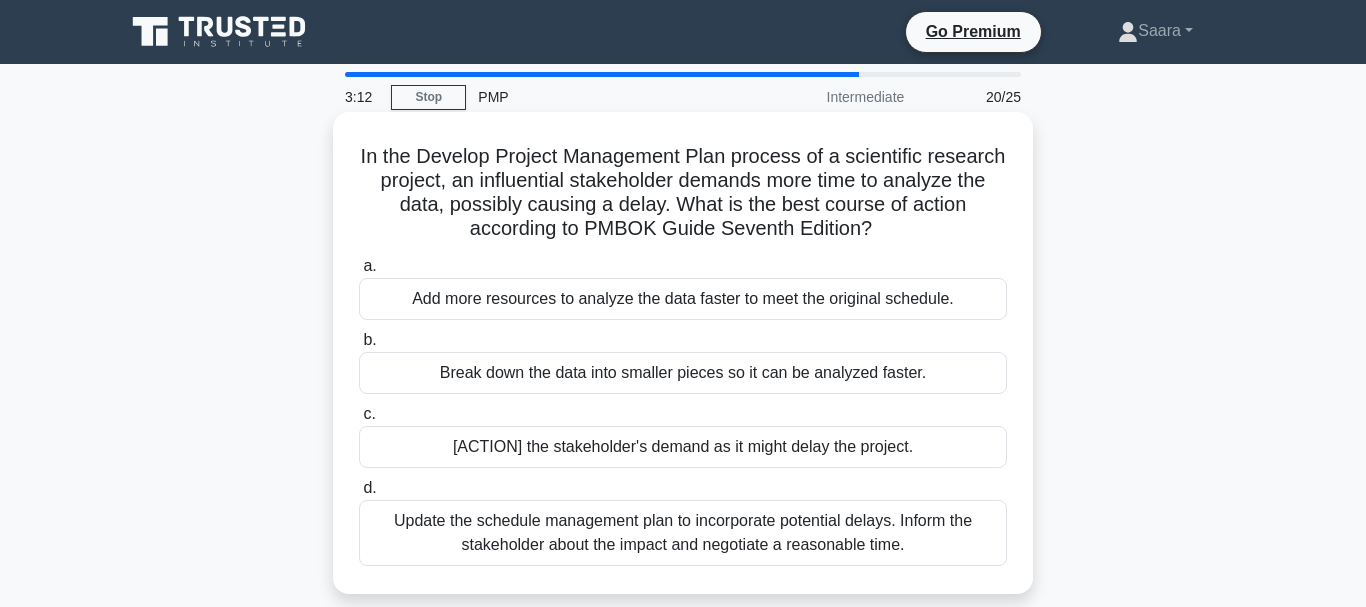 click on "Update the schedule management plan to incorporate potential delays. Inform the stakeholder about the impact and negotiate a reasonable time." at bounding box center [683, 533] 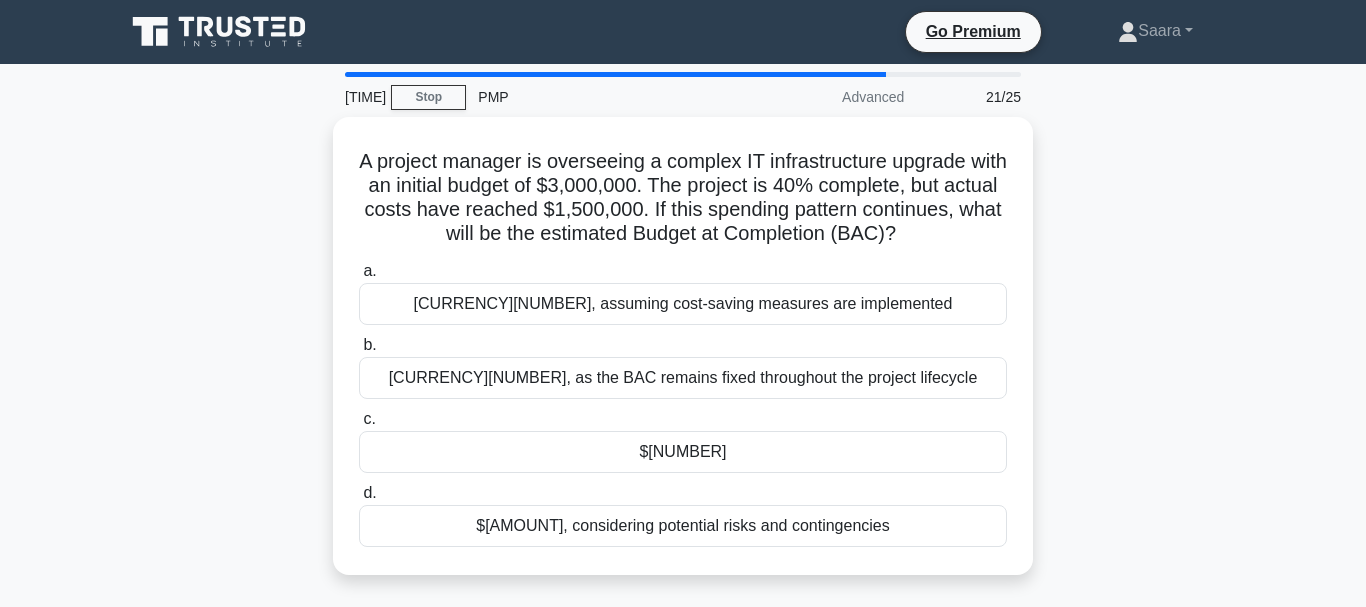 click on "$[AMOUNT], considering potential risks and contingencies" at bounding box center [683, 526] 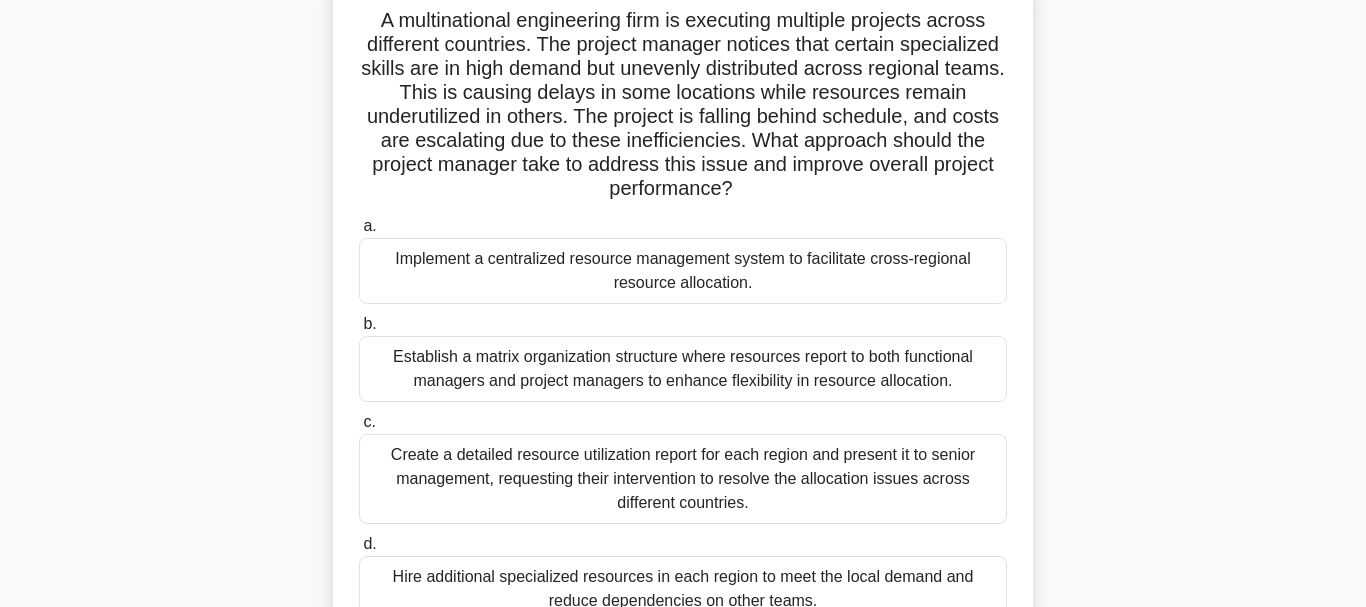 scroll, scrollTop: 204, scrollLeft: 0, axis: vertical 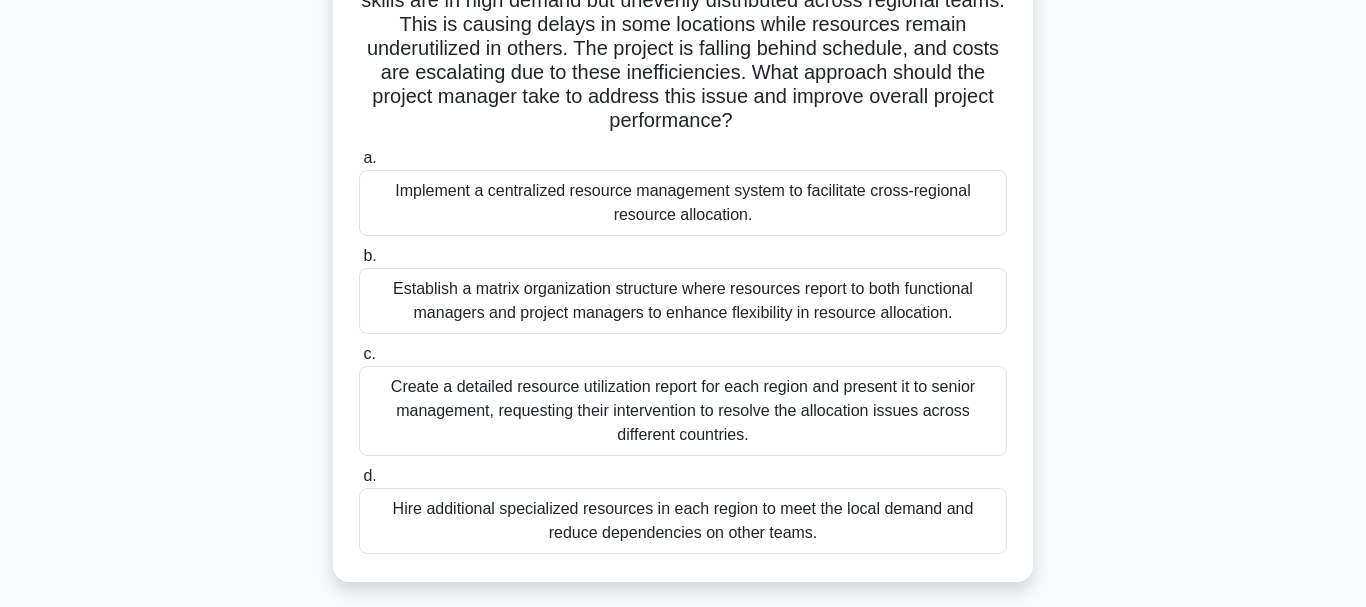 click on "Establish a matrix organization structure where resources report to both functional managers and project managers to enhance flexibility in resource allocation." at bounding box center (683, 301) 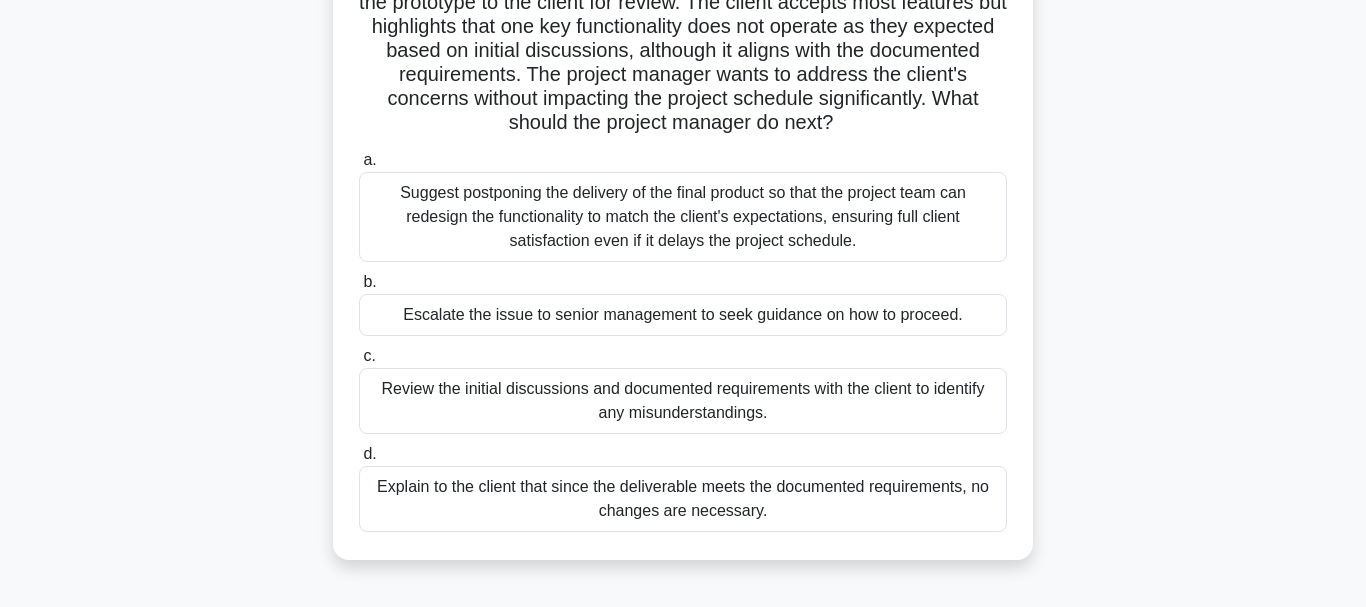 scroll, scrollTop: 204, scrollLeft: 0, axis: vertical 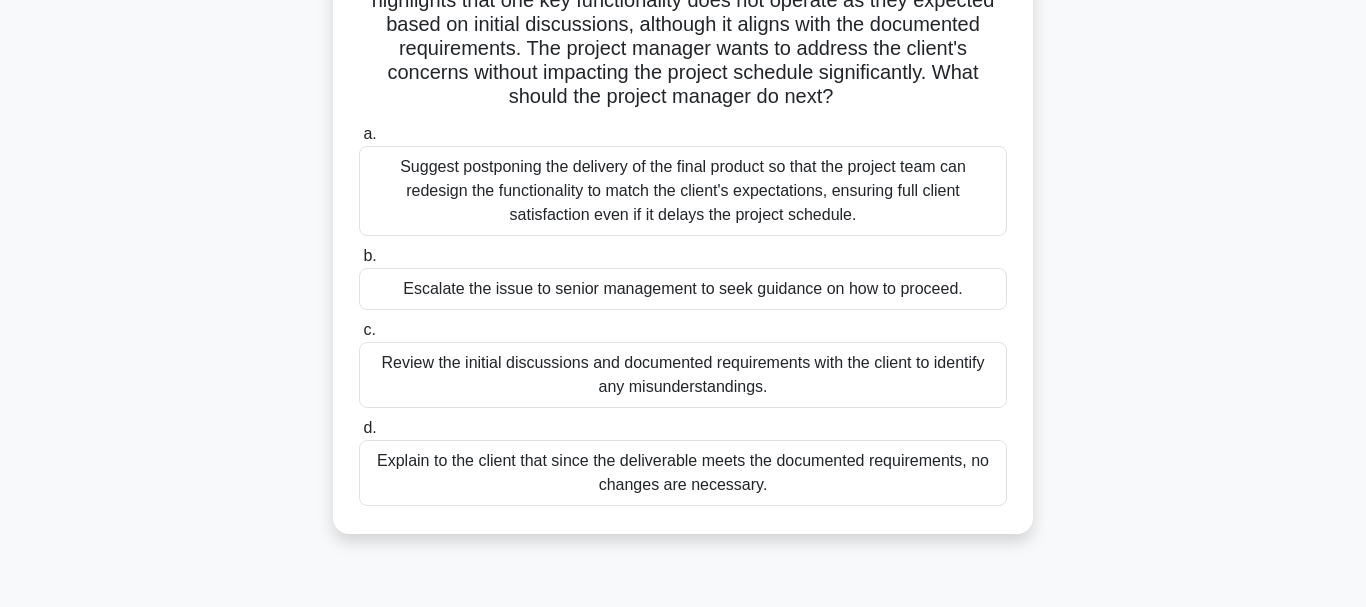 click on "Suggest postponing the delivery of the final product so that the project team can redesign the functionality to match the client's expectations, ensuring full client satisfaction even if it delays the project schedule." at bounding box center [683, 191] 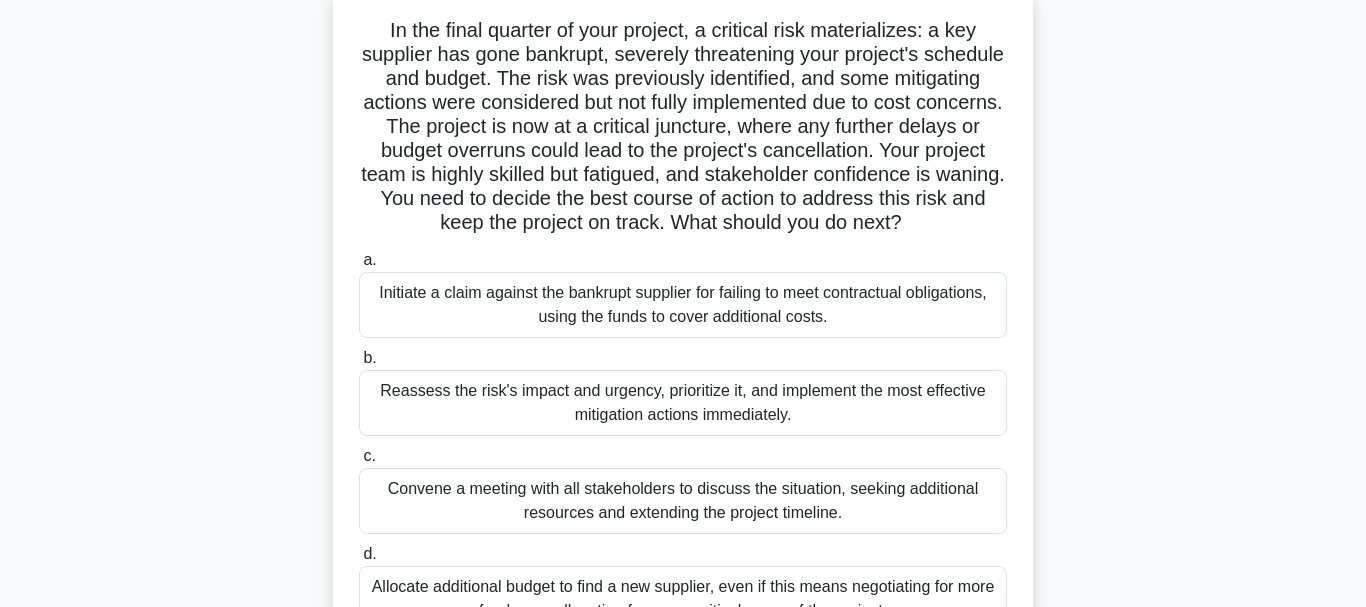 scroll, scrollTop: 204, scrollLeft: 0, axis: vertical 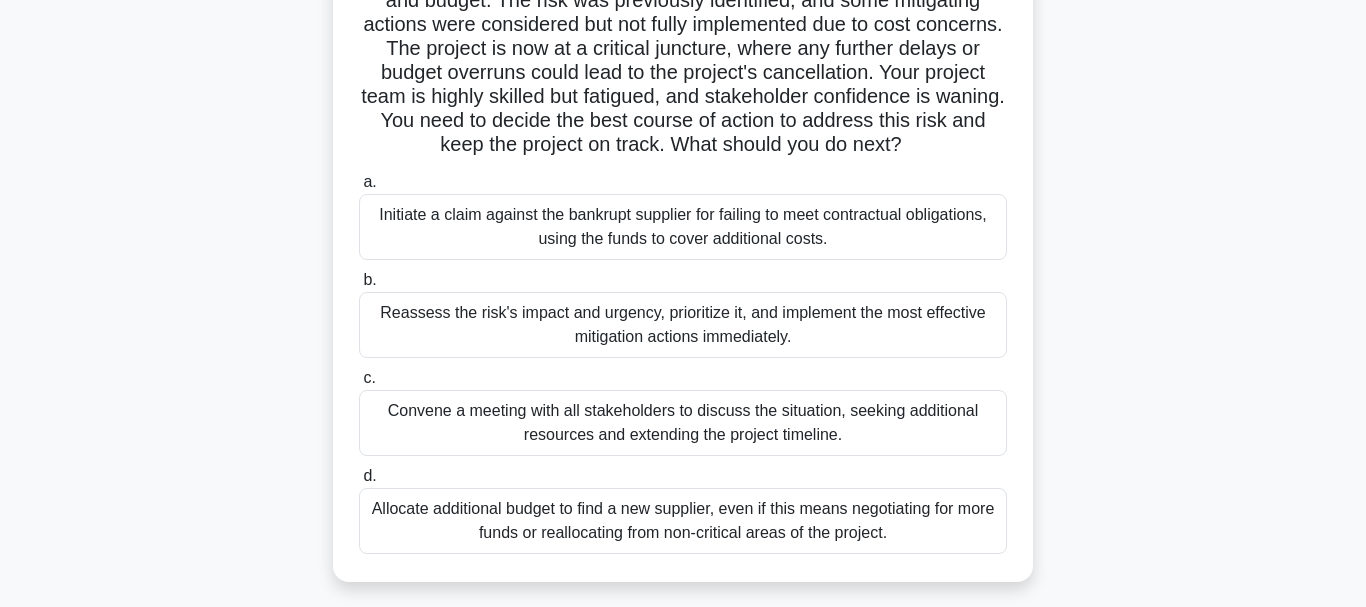 click on "Reassess the risk's impact and urgency, prioritize it, and implement the most effective mitigation actions immediately." at bounding box center [683, 325] 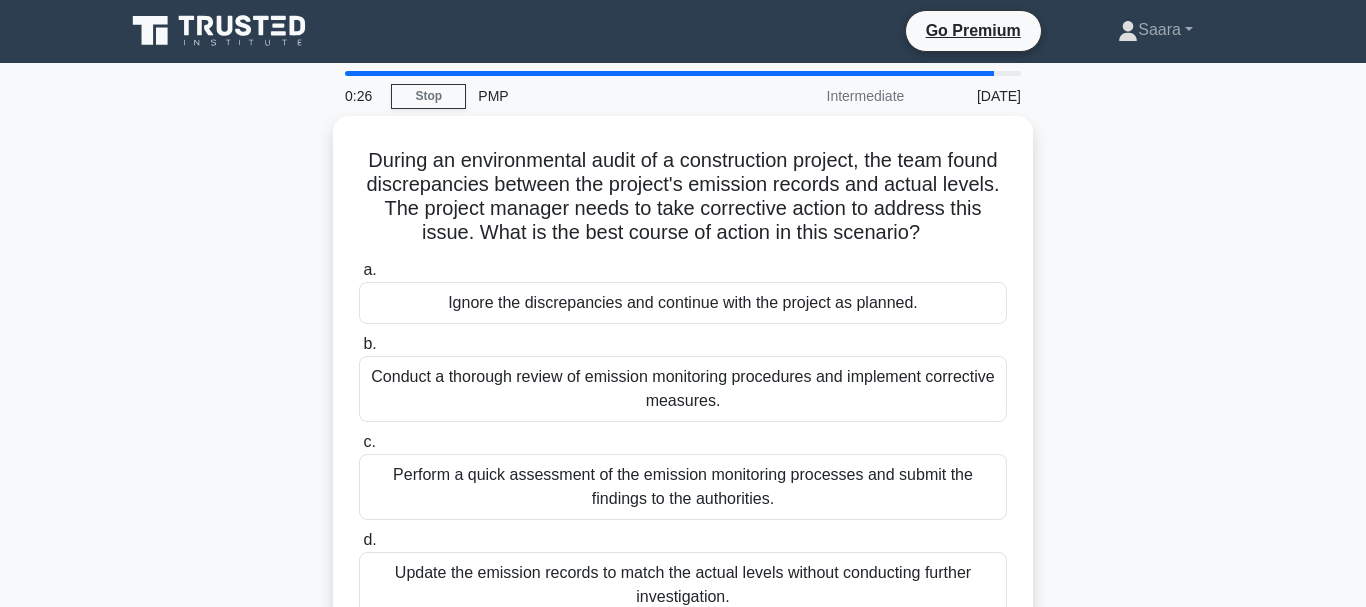 scroll, scrollTop: 0, scrollLeft: 0, axis: both 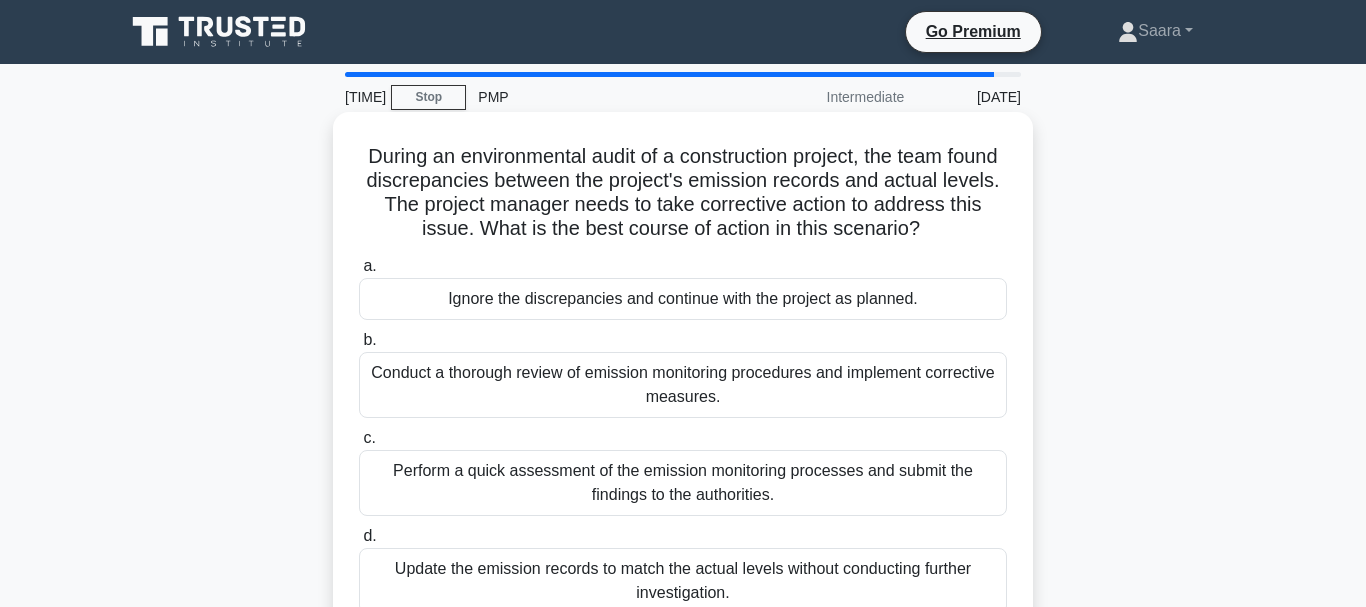 click on "Perform a quick assessment of the emission monitoring processes and submit the findings to the authorities." at bounding box center (683, 483) 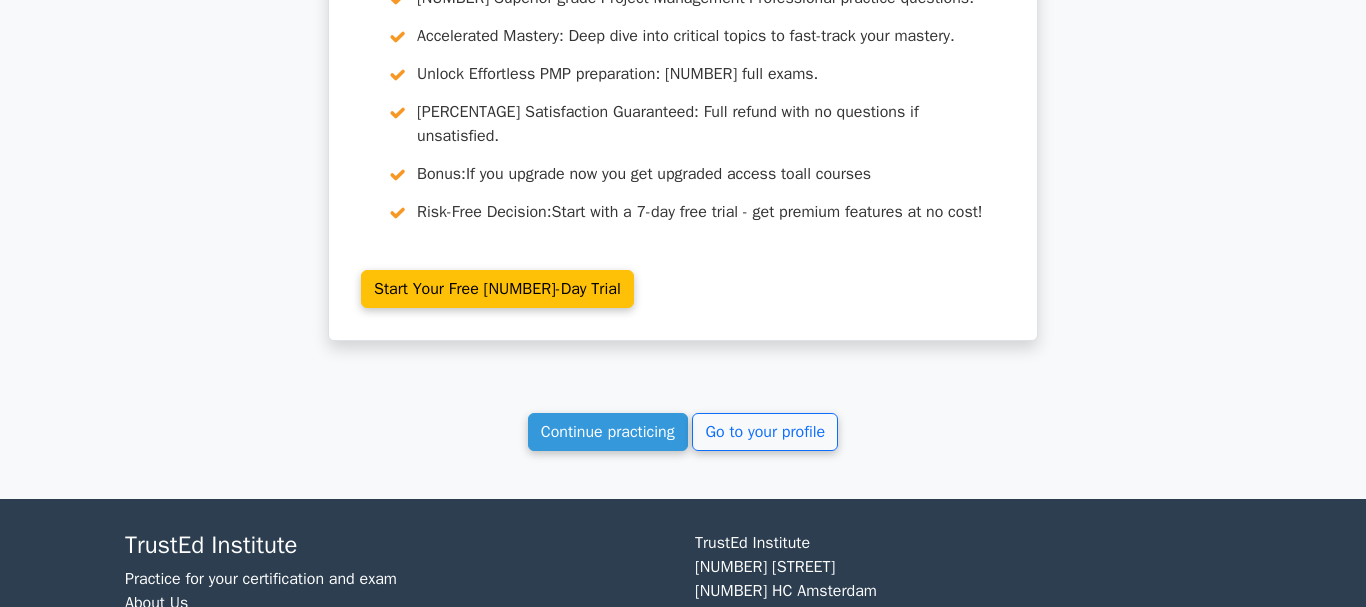 scroll, scrollTop: 5495, scrollLeft: 0, axis: vertical 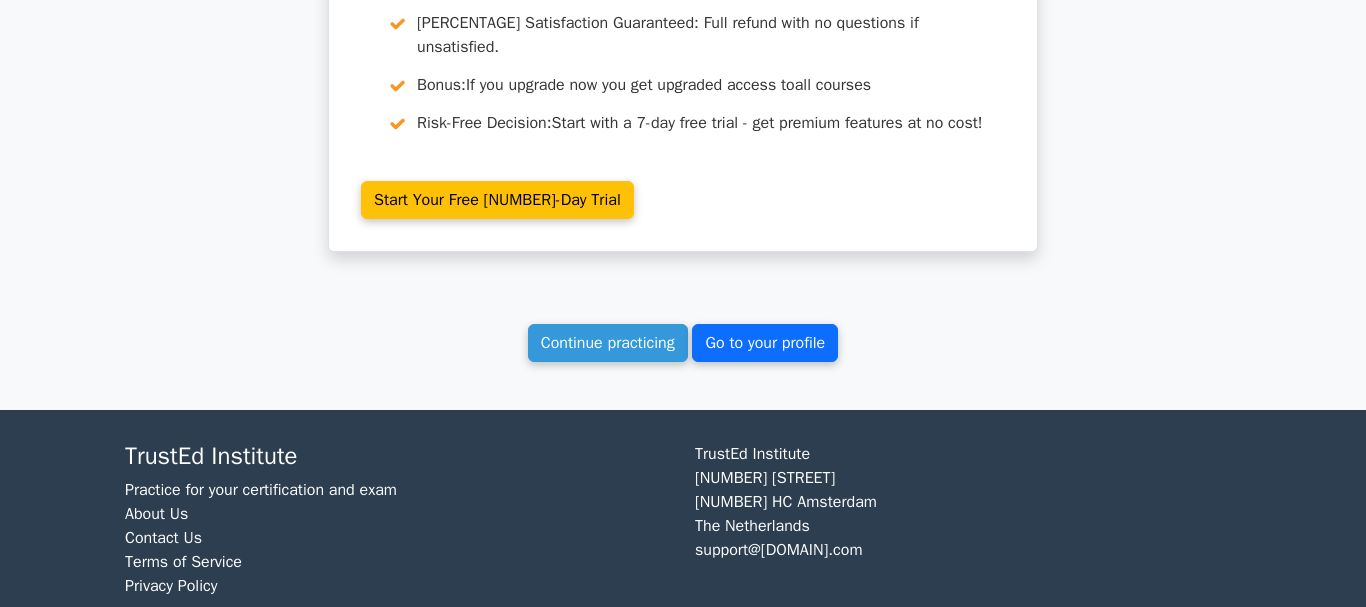 click on "Go to your profile" at bounding box center (765, 343) 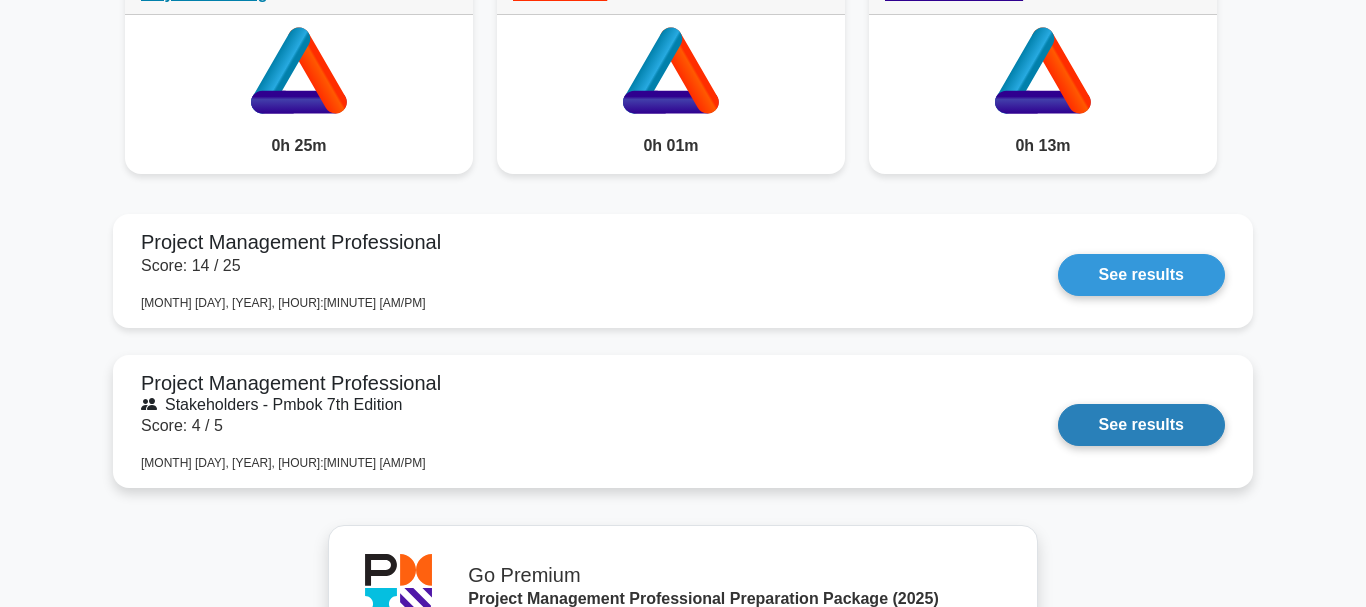 scroll, scrollTop: 1836, scrollLeft: 0, axis: vertical 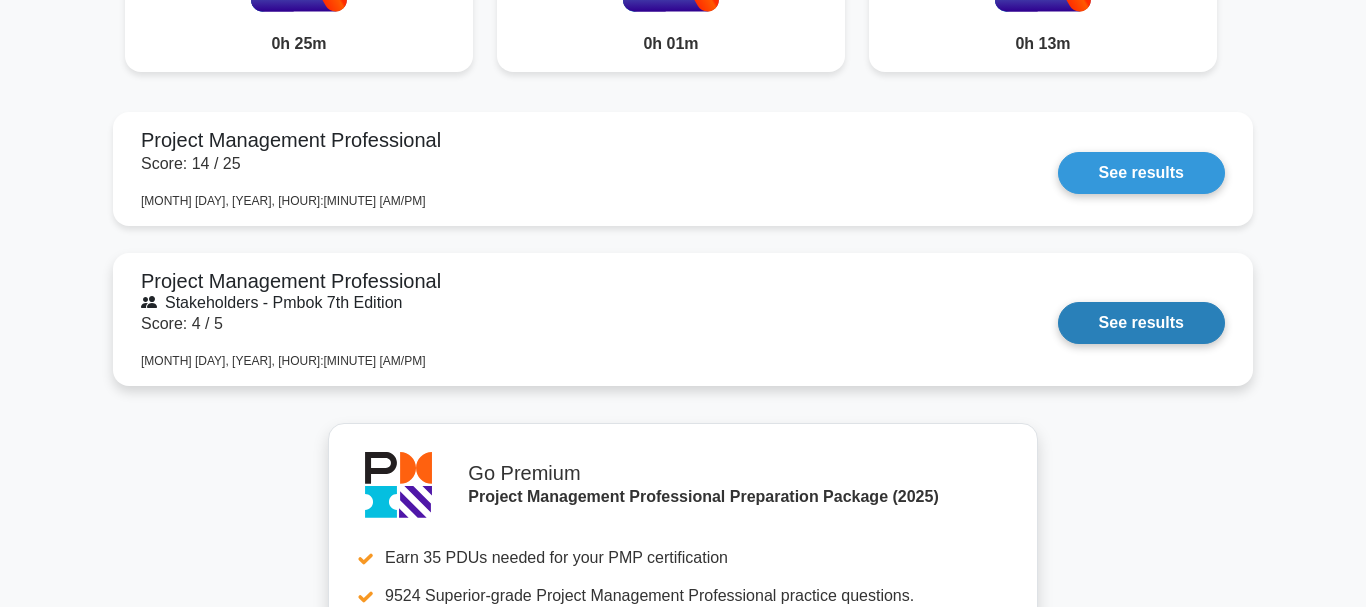 click on "See results" at bounding box center (1141, 323) 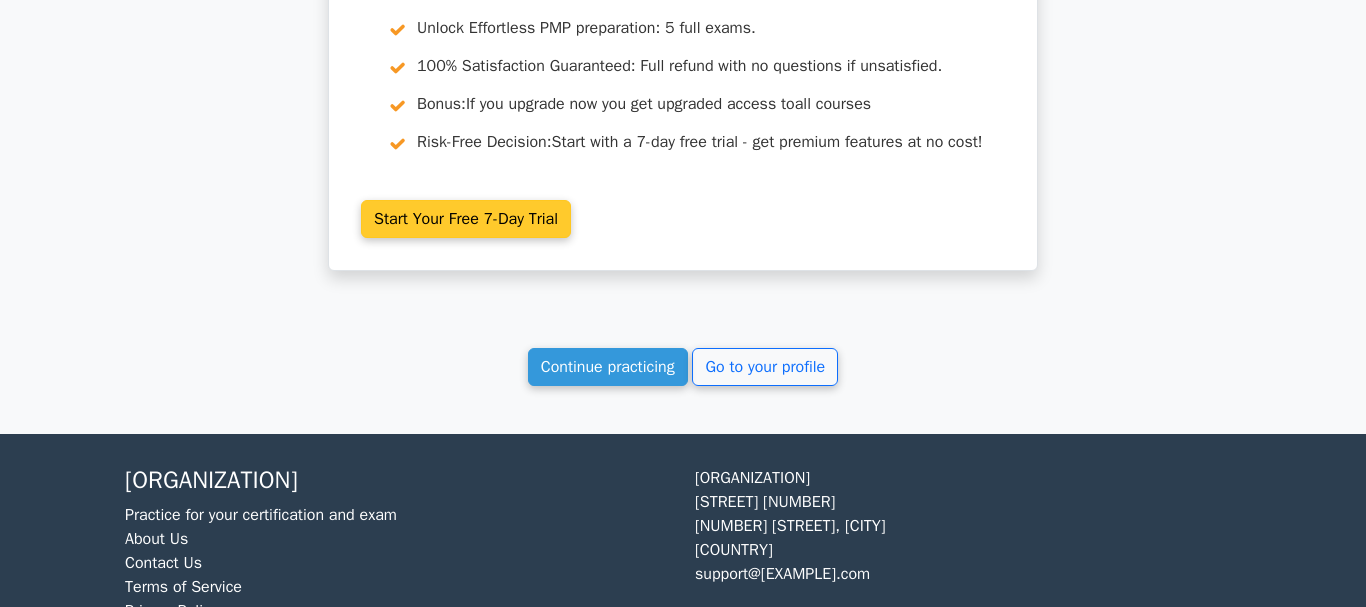 scroll, scrollTop: 3012, scrollLeft: 0, axis: vertical 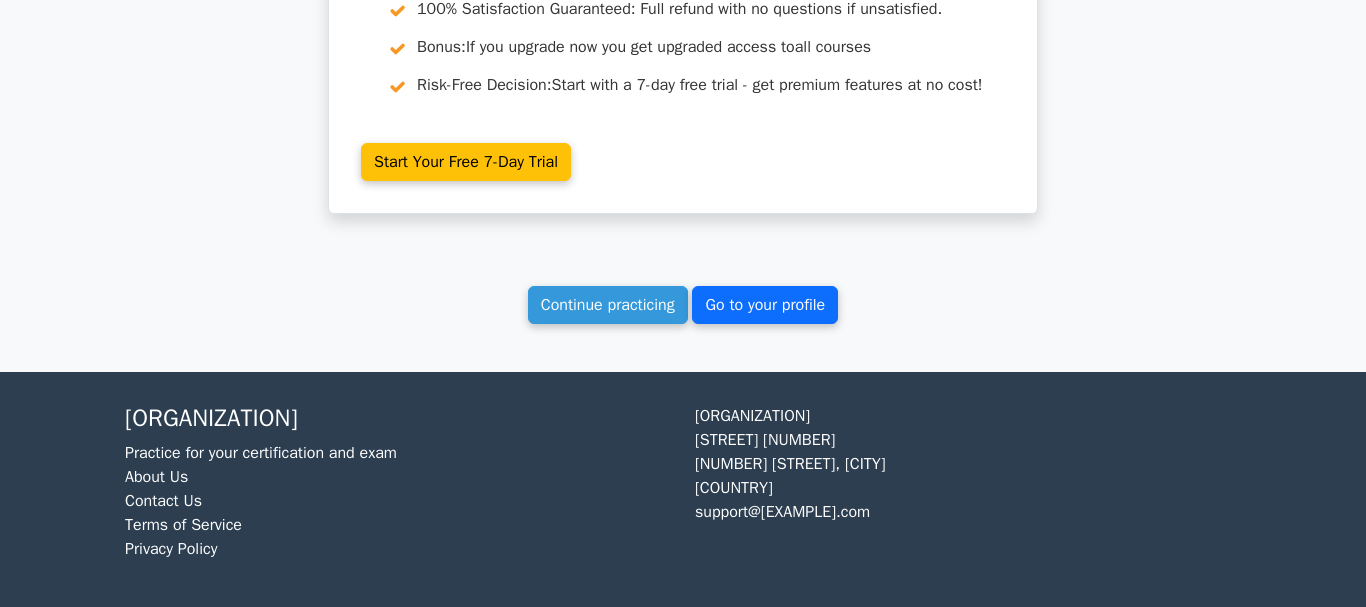 click on "Go to your profile" at bounding box center [765, 305] 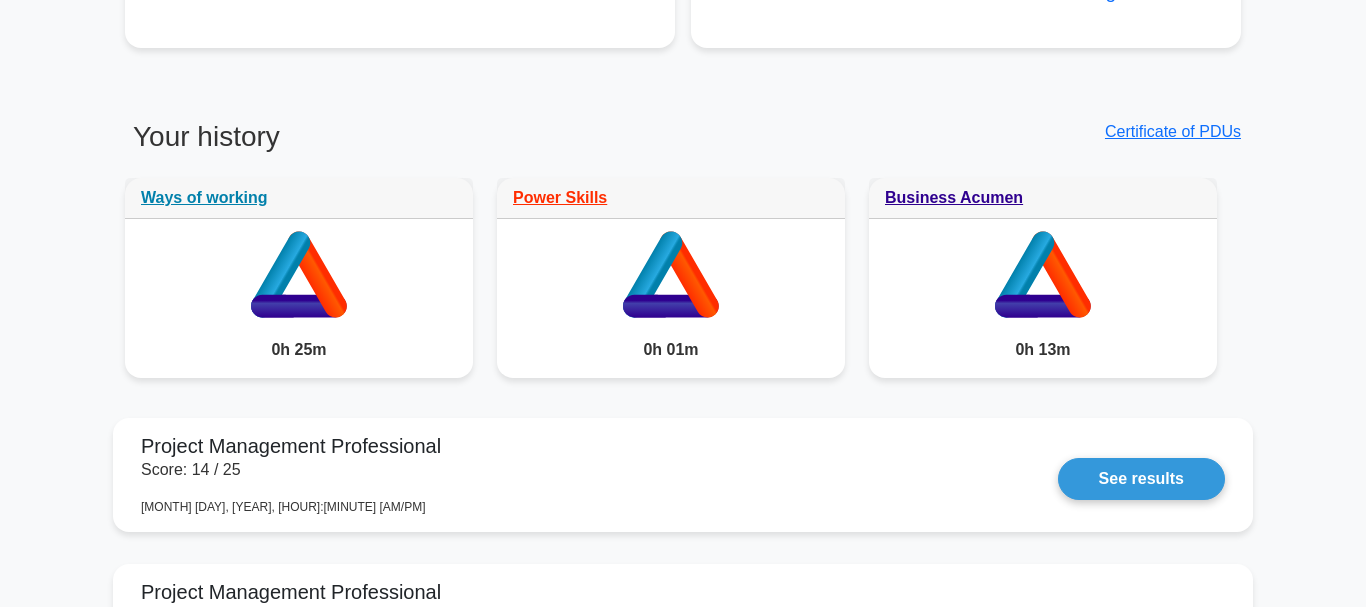 scroll, scrollTop: 1836, scrollLeft: 0, axis: vertical 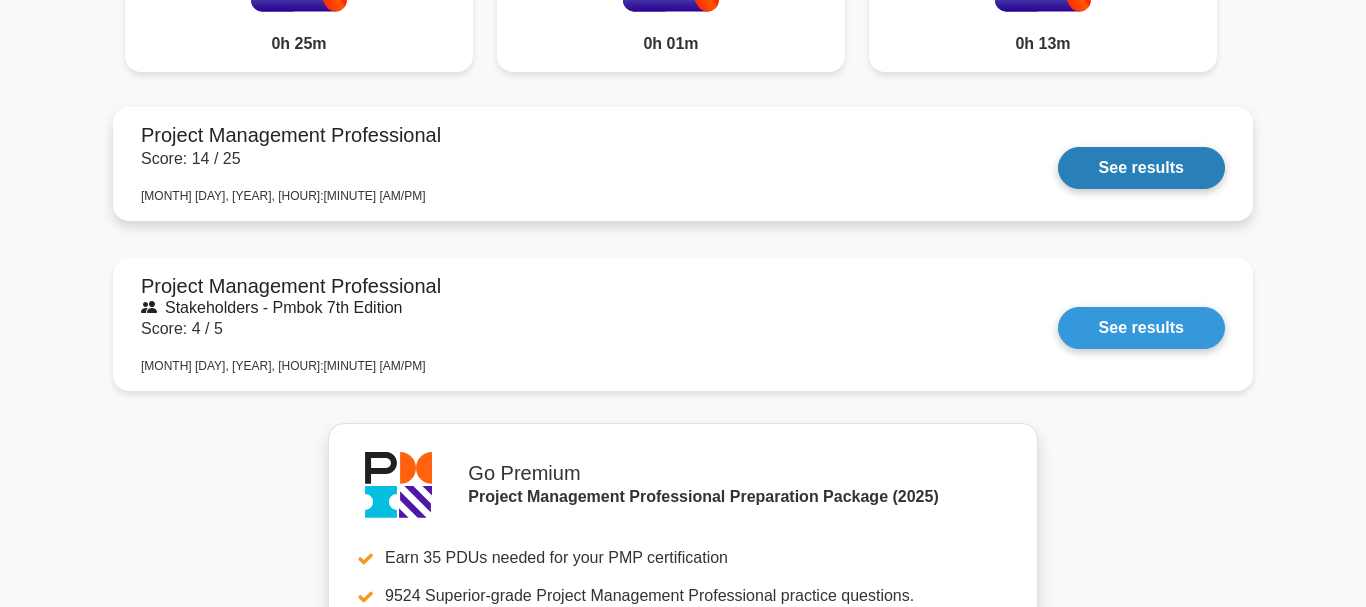click on "See results" at bounding box center (1141, 168) 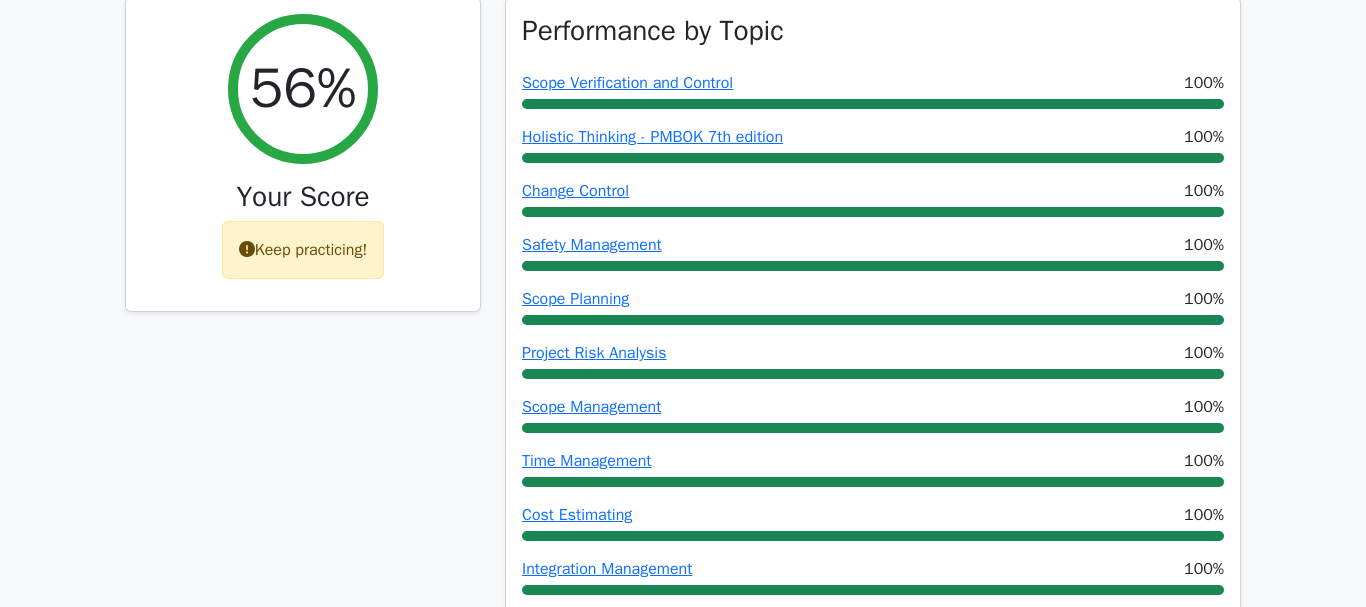 scroll, scrollTop: 803, scrollLeft: 0, axis: vertical 